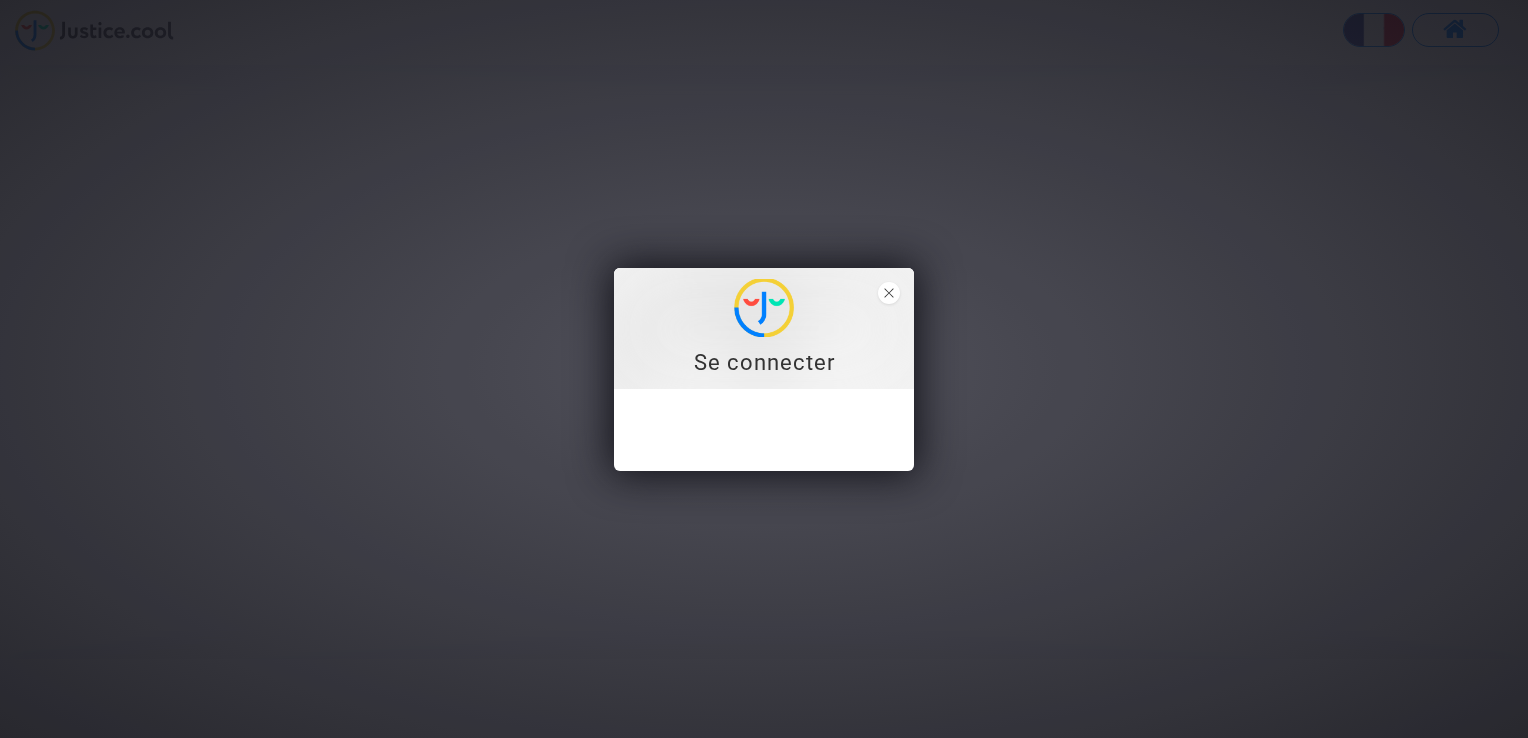 scroll, scrollTop: 0, scrollLeft: 0, axis: both 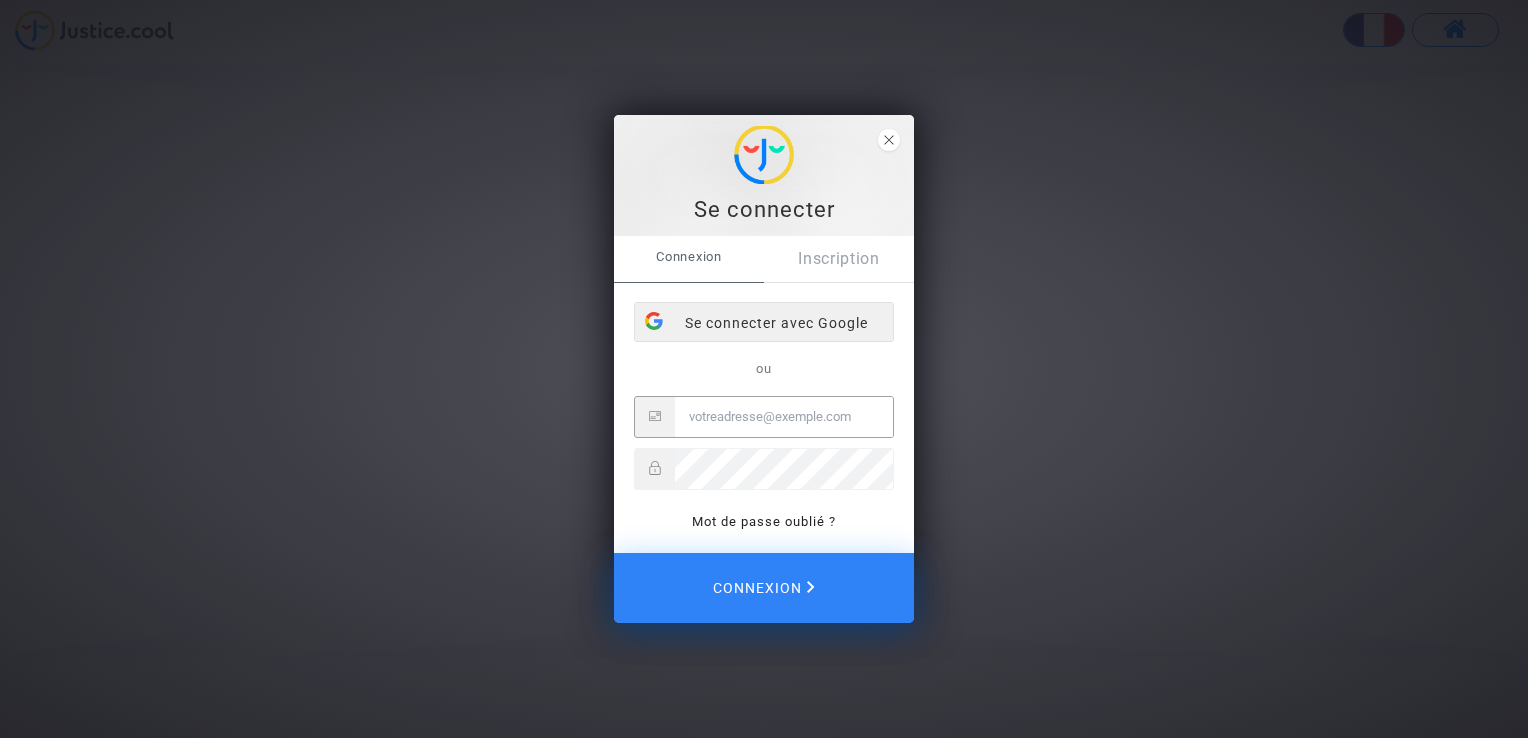 click on "Se connecter avec Google" at bounding box center (764, 323) 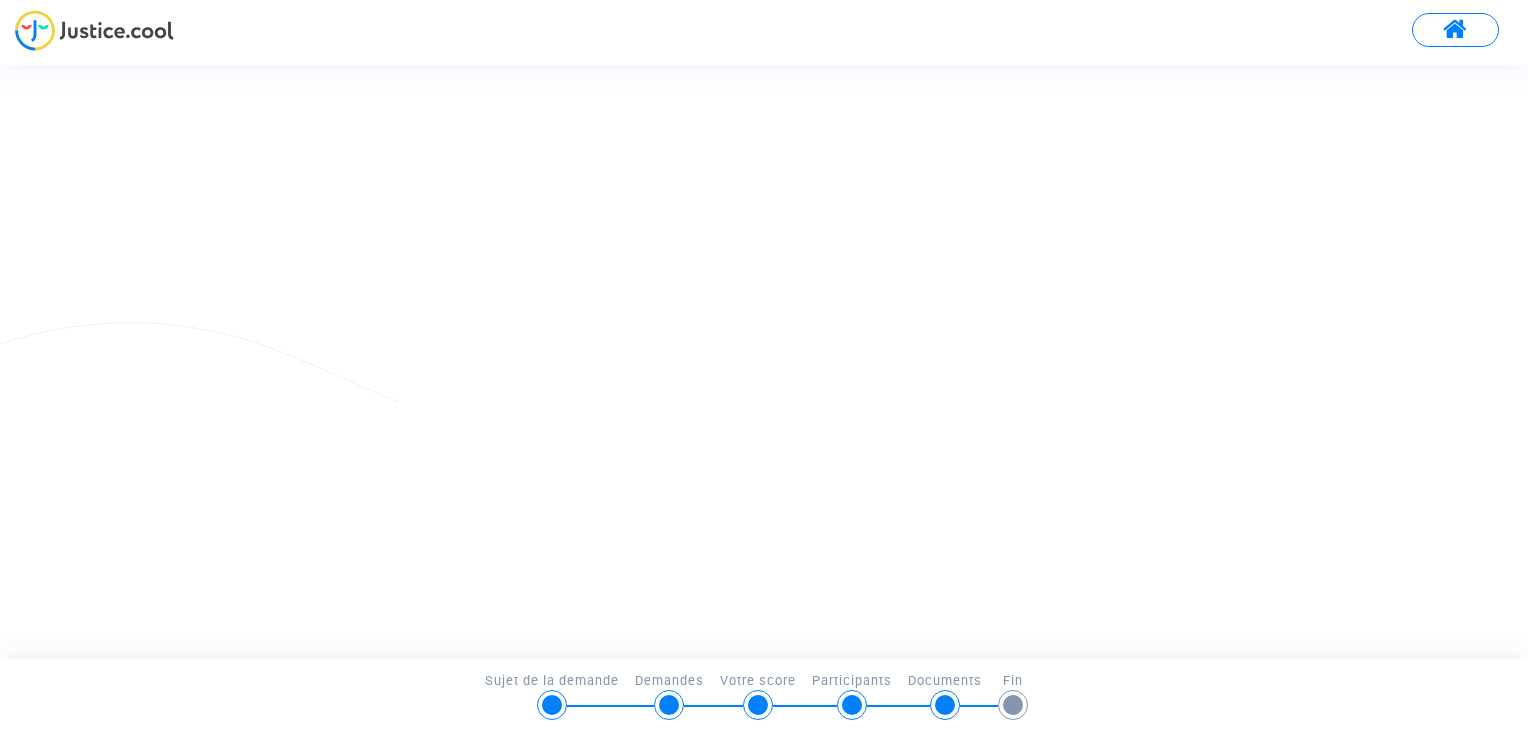 scroll, scrollTop: 0, scrollLeft: 0, axis: both 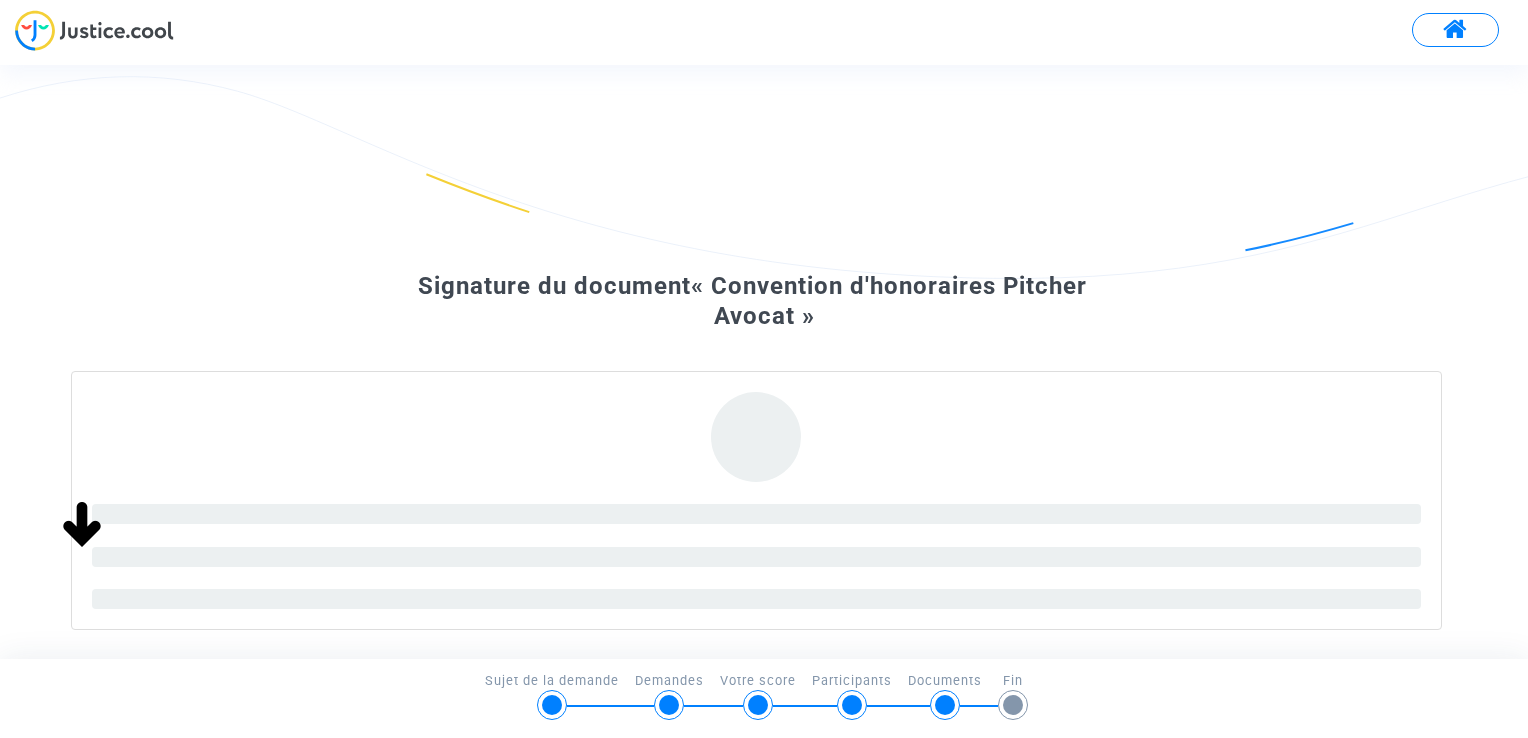 click at bounding box center [1455, 30] 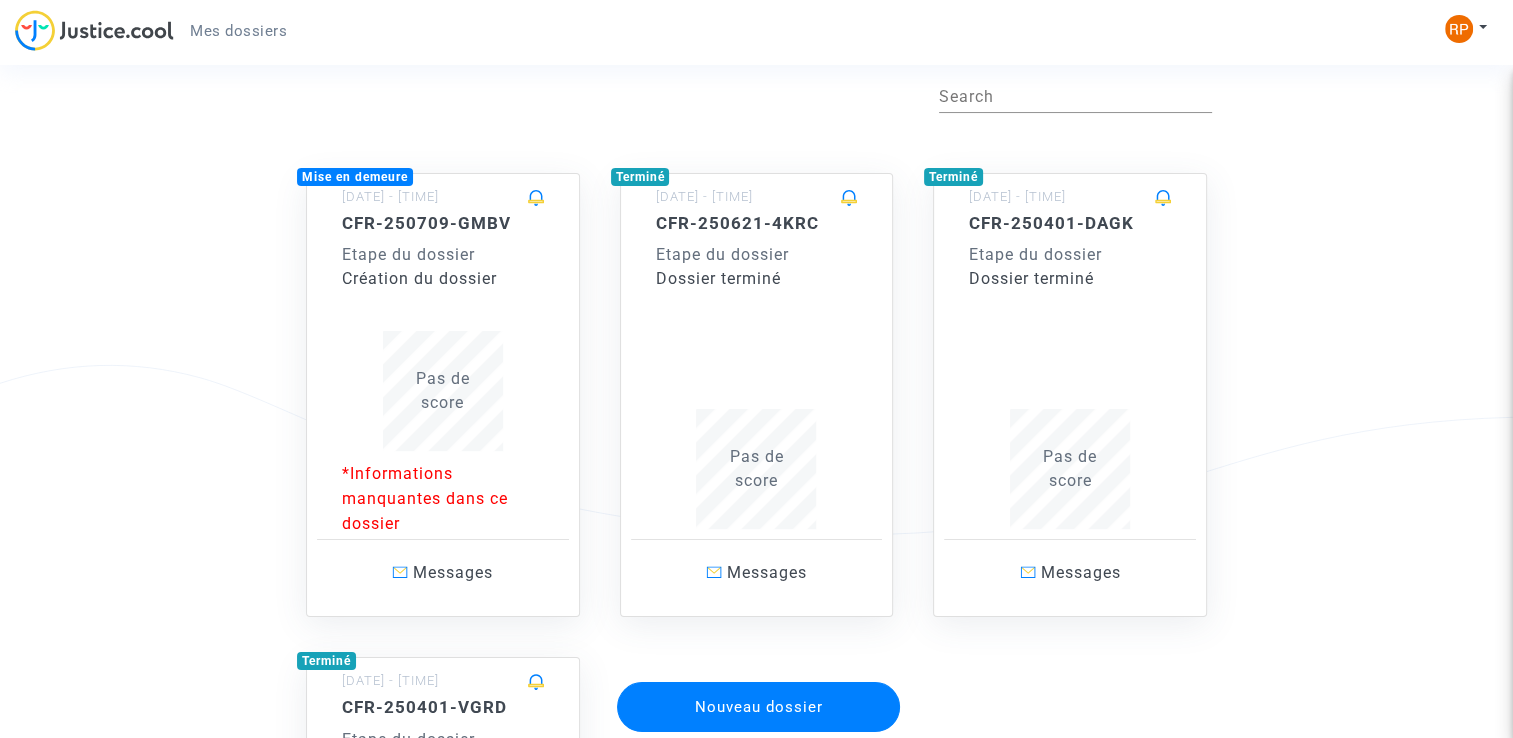 scroll, scrollTop: 0, scrollLeft: 0, axis: both 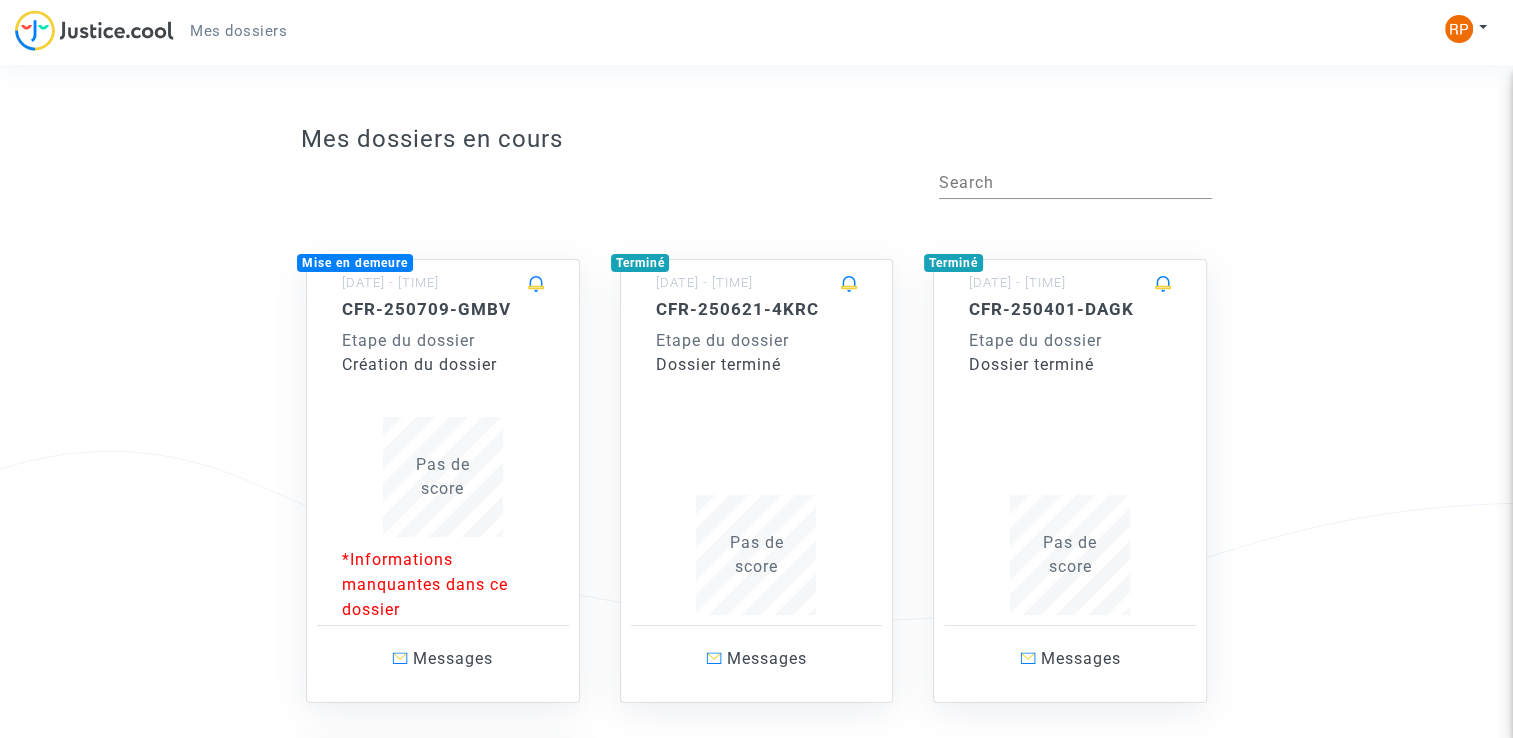 click on "Pas de  score" at bounding box center (443, 476) 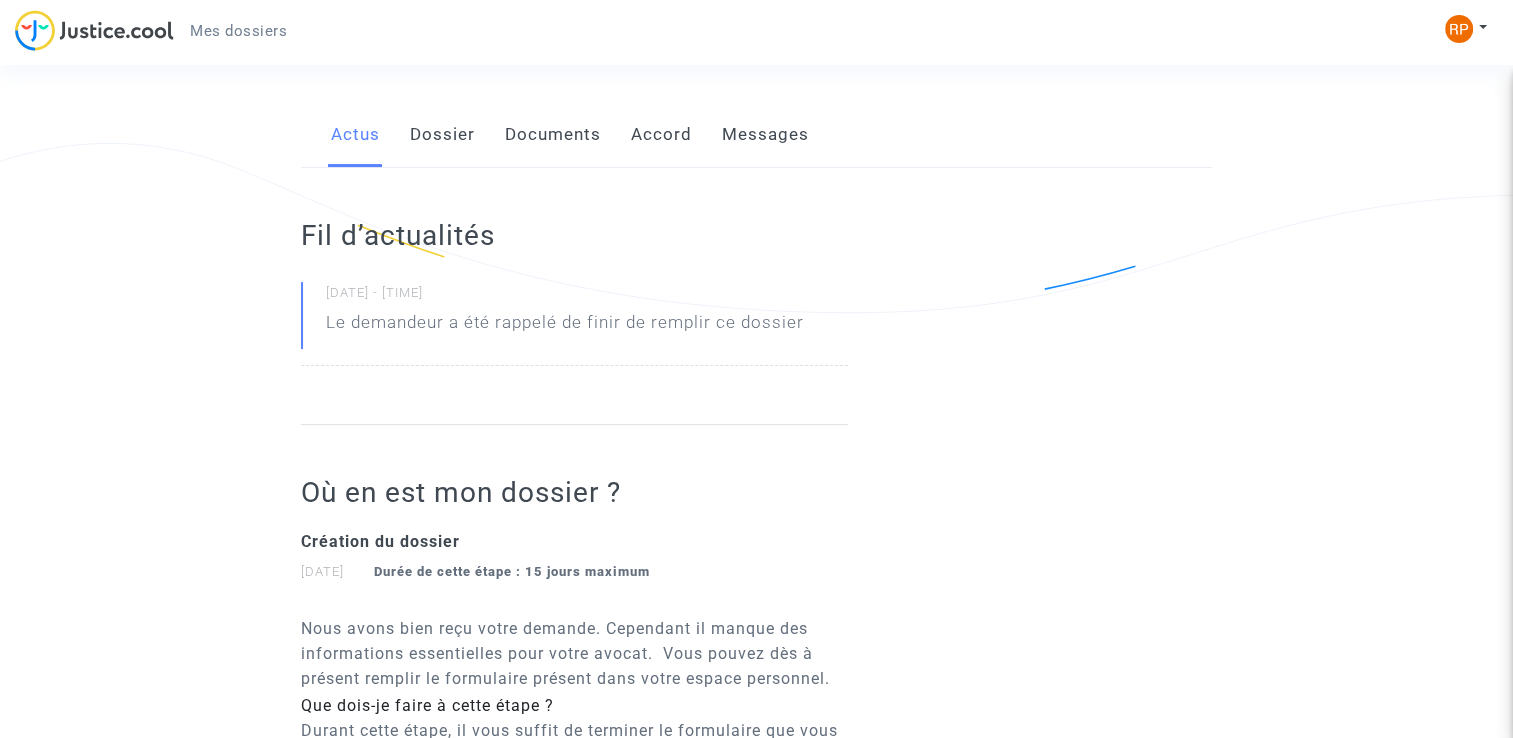 scroll, scrollTop: 8, scrollLeft: 0, axis: vertical 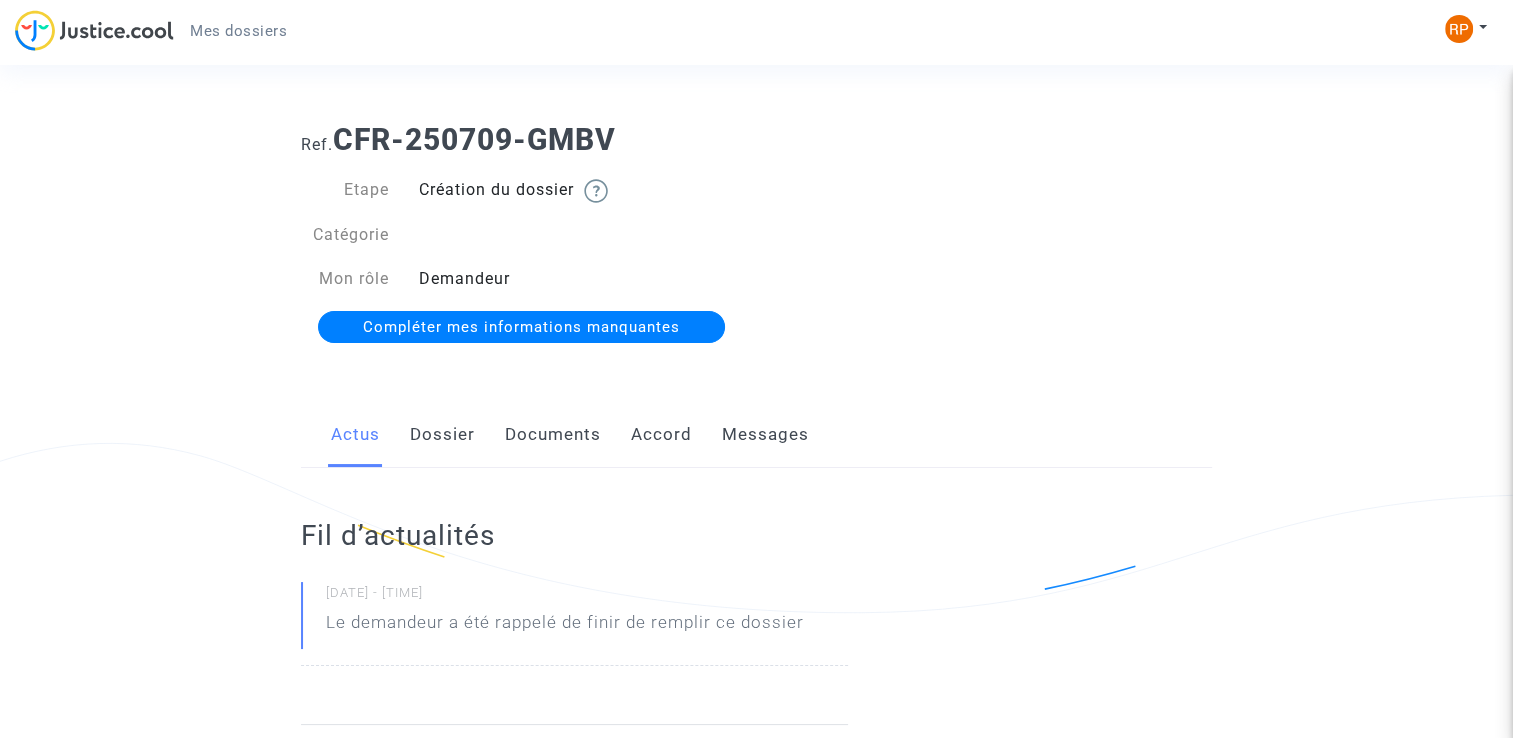 click on "Dossier" at bounding box center (442, 435) 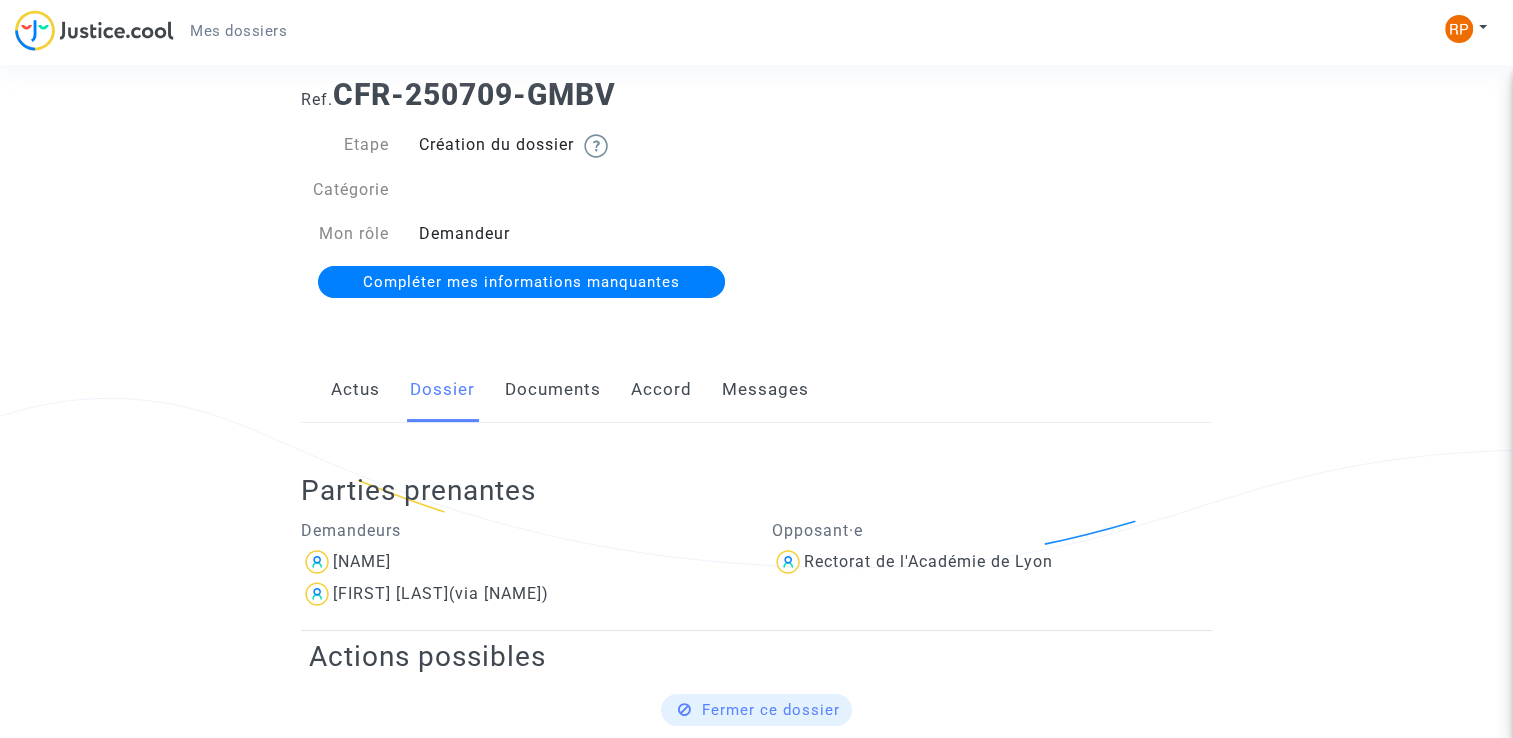 scroll, scrollTop: 0, scrollLeft: 0, axis: both 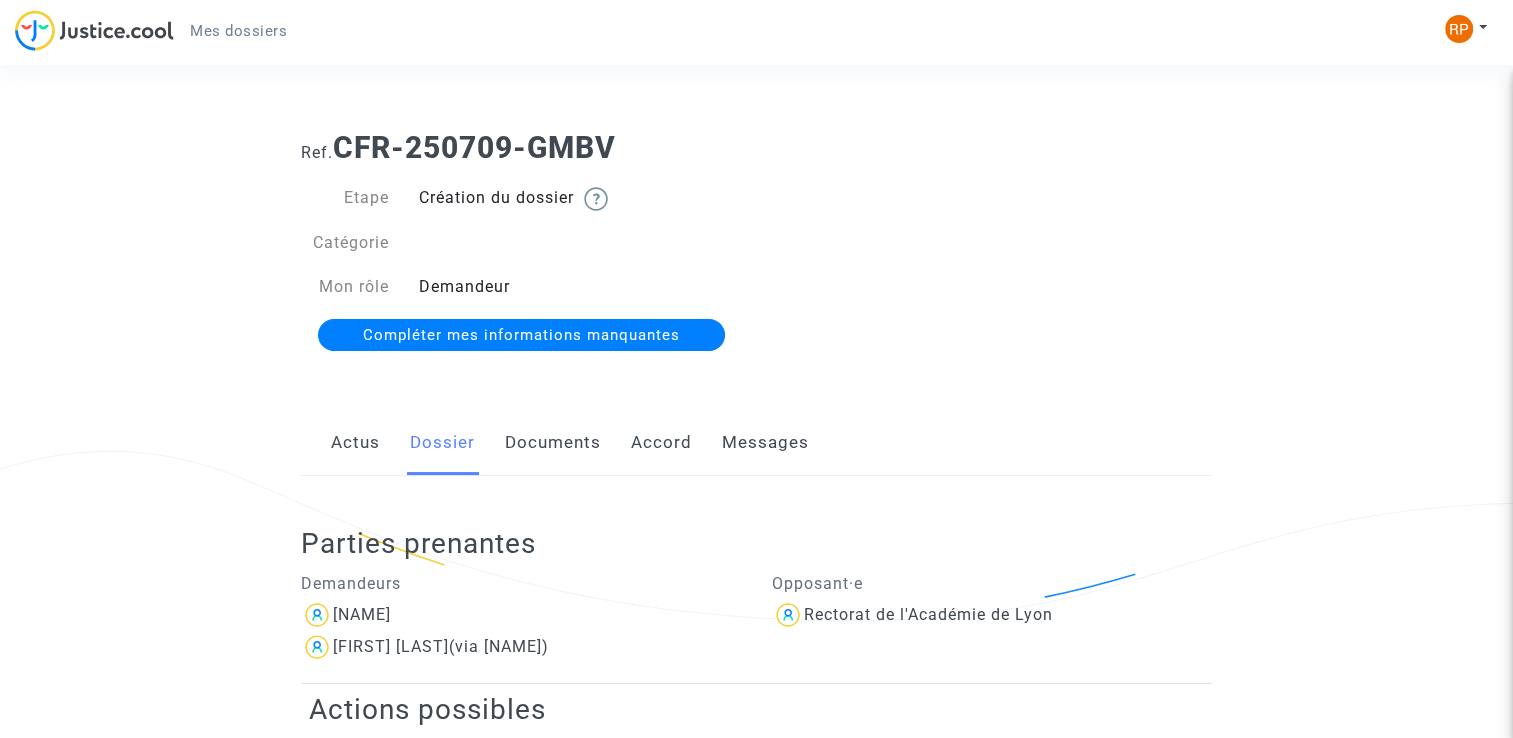 click on "Documents" at bounding box center (553, 443) 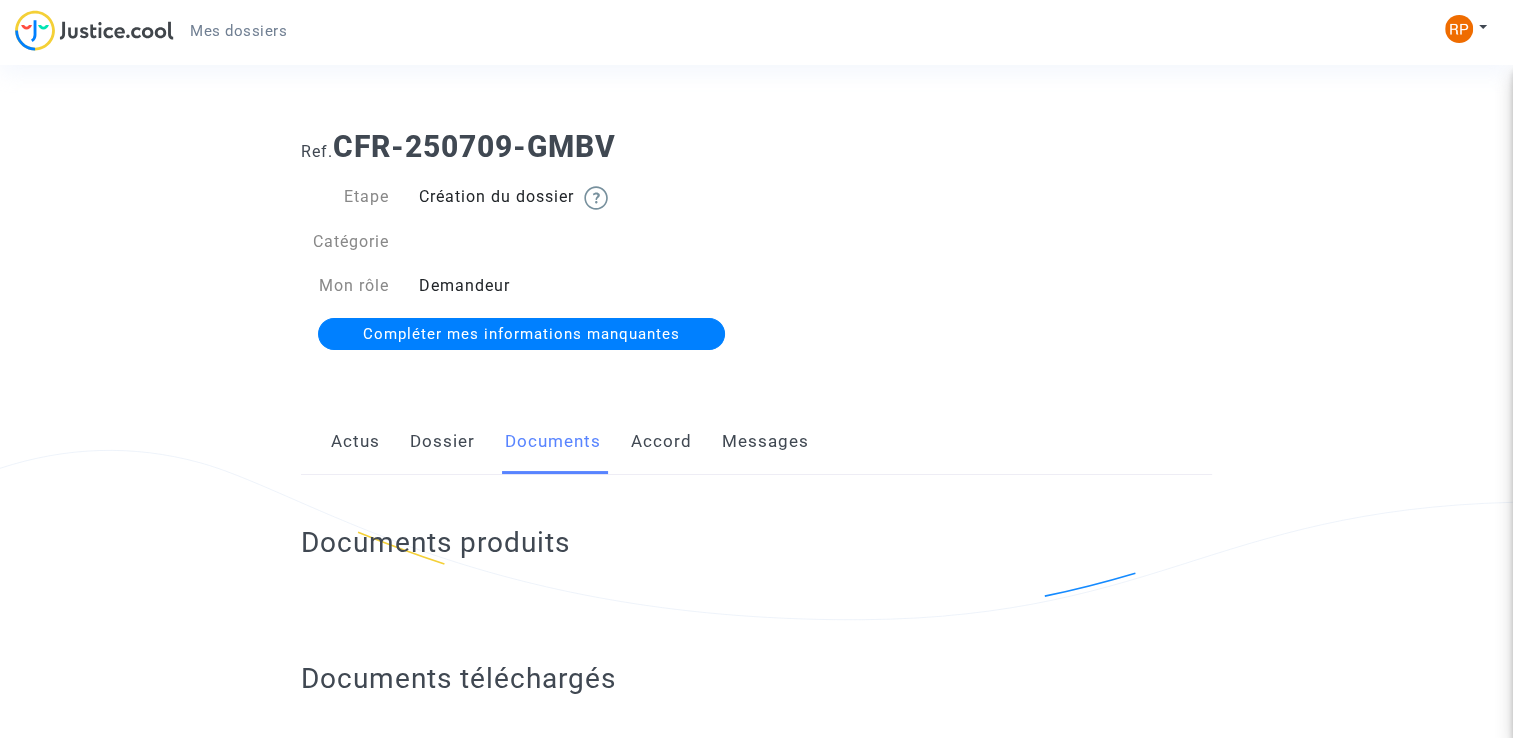 scroll, scrollTop: 0, scrollLeft: 0, axis: both 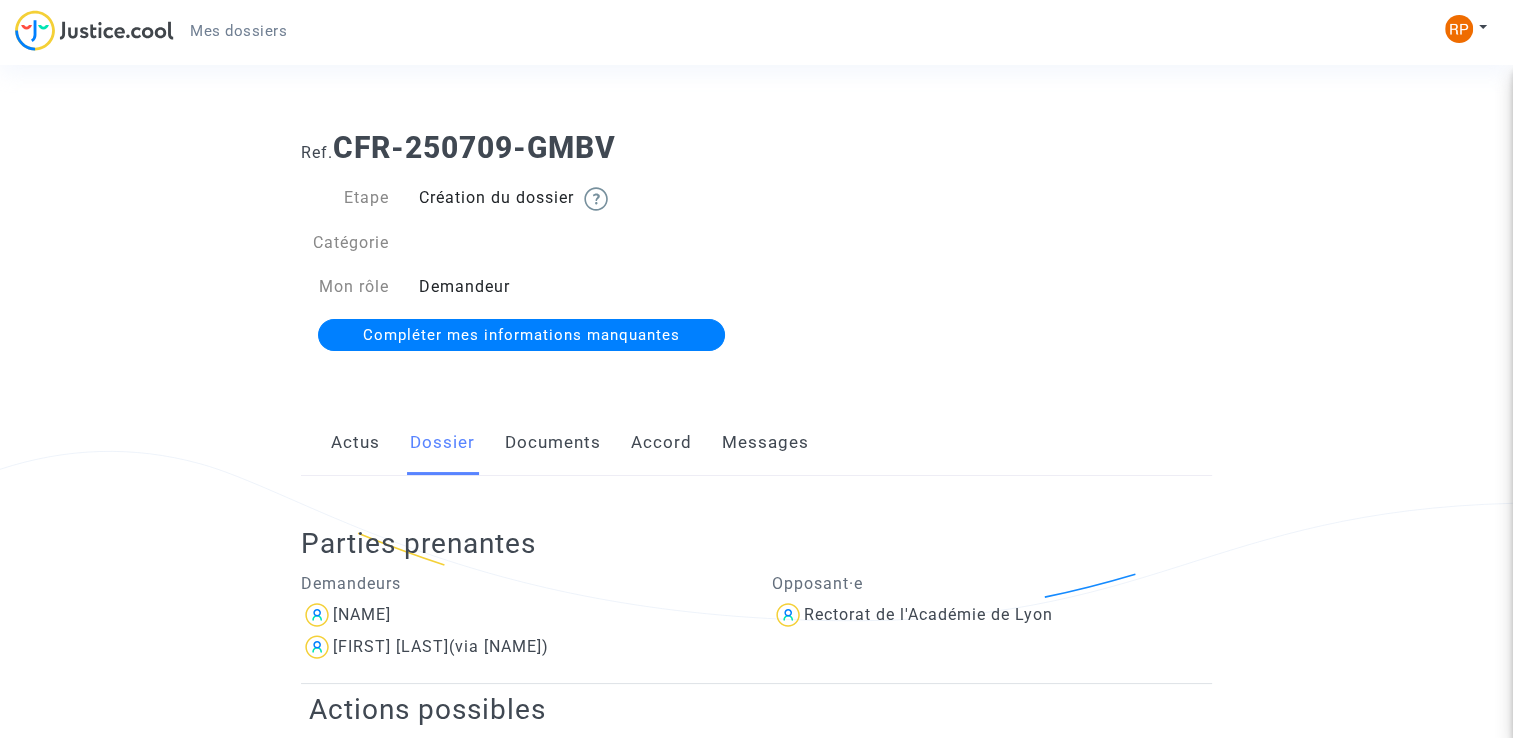 click on "Documents" at bounding box center [553, 443] 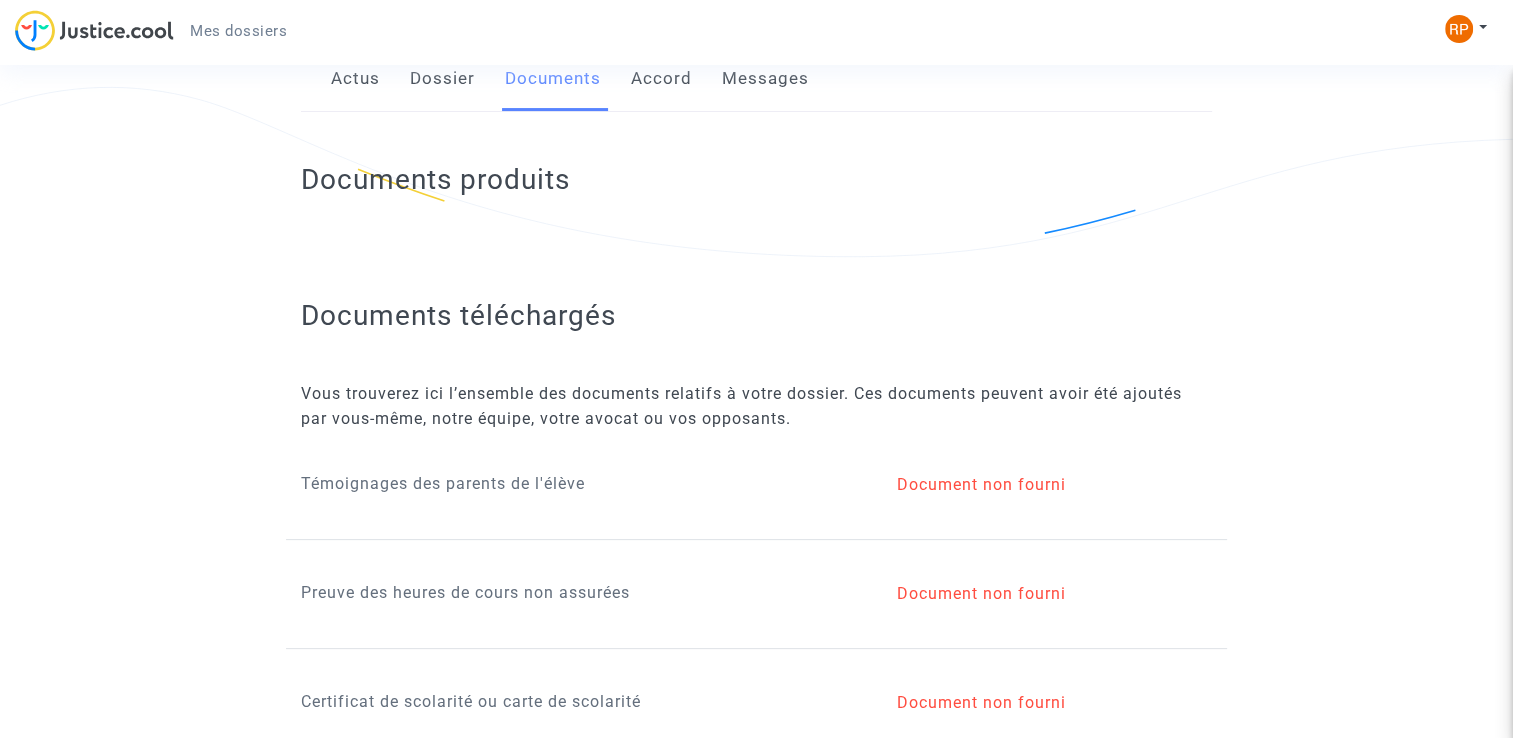 scroll, scrollTop: 400, scrollLeft: 0, axis: vertical 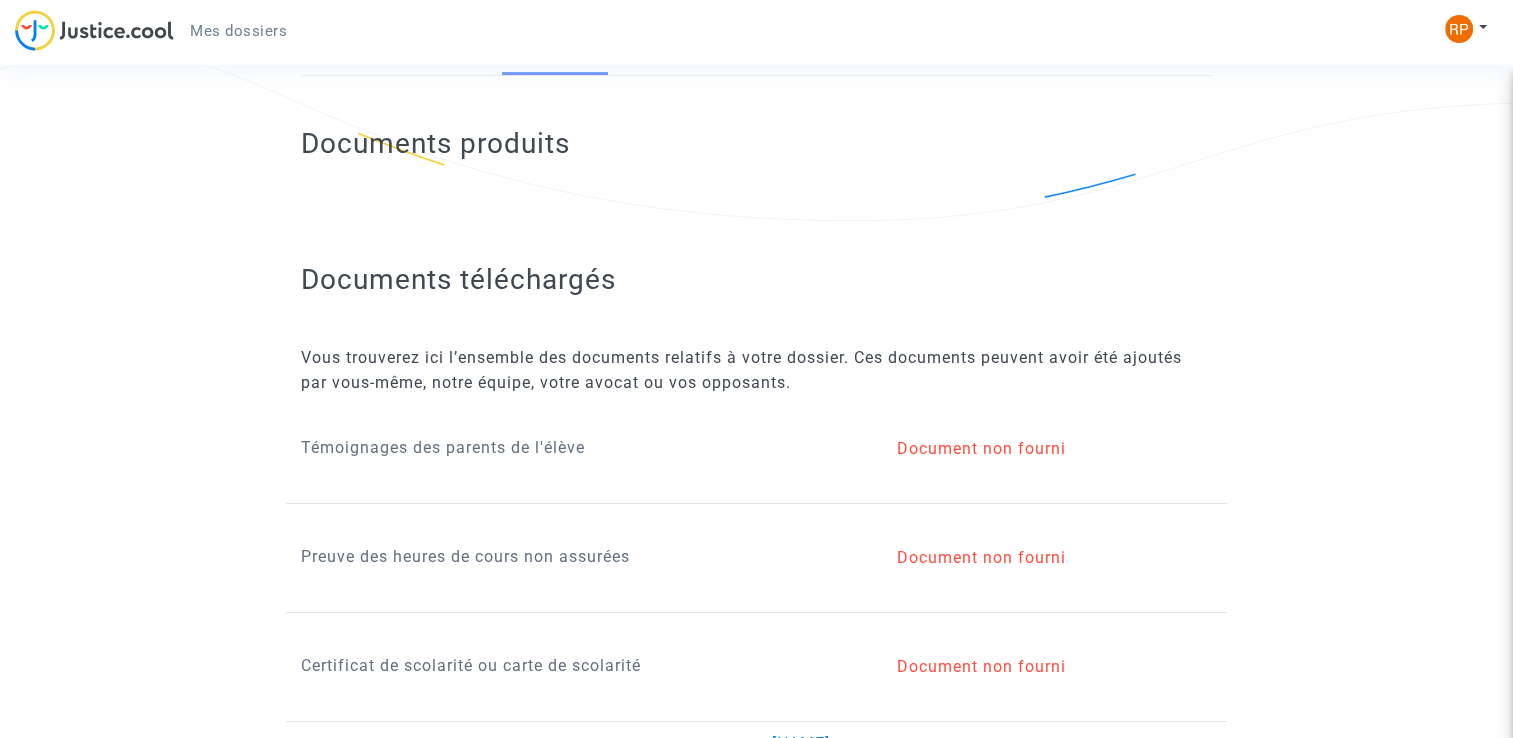 click on "Documents téléchargés" at bounding box center (756, 279) 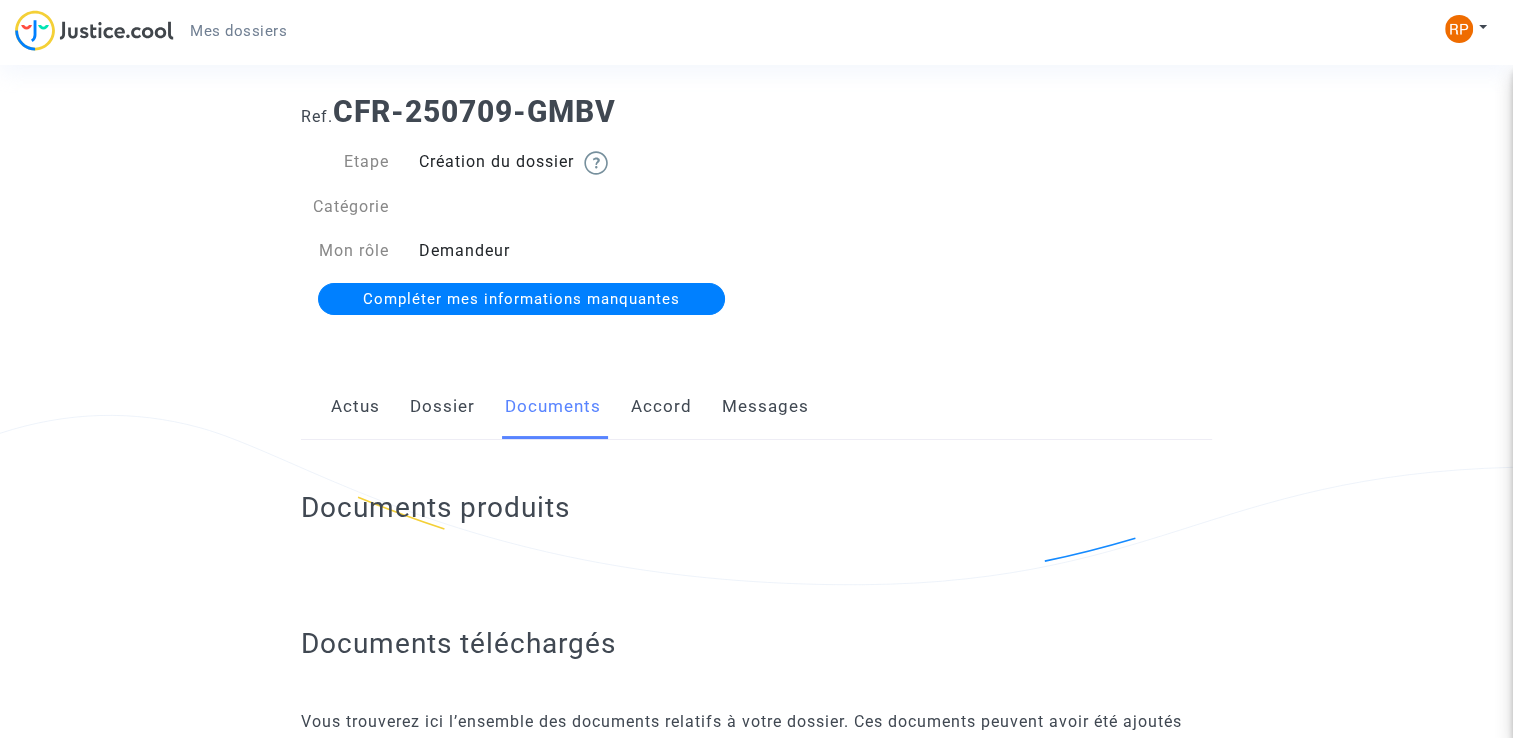 scroll, scrollTop: 0, scrollLeft: 0, axis: both 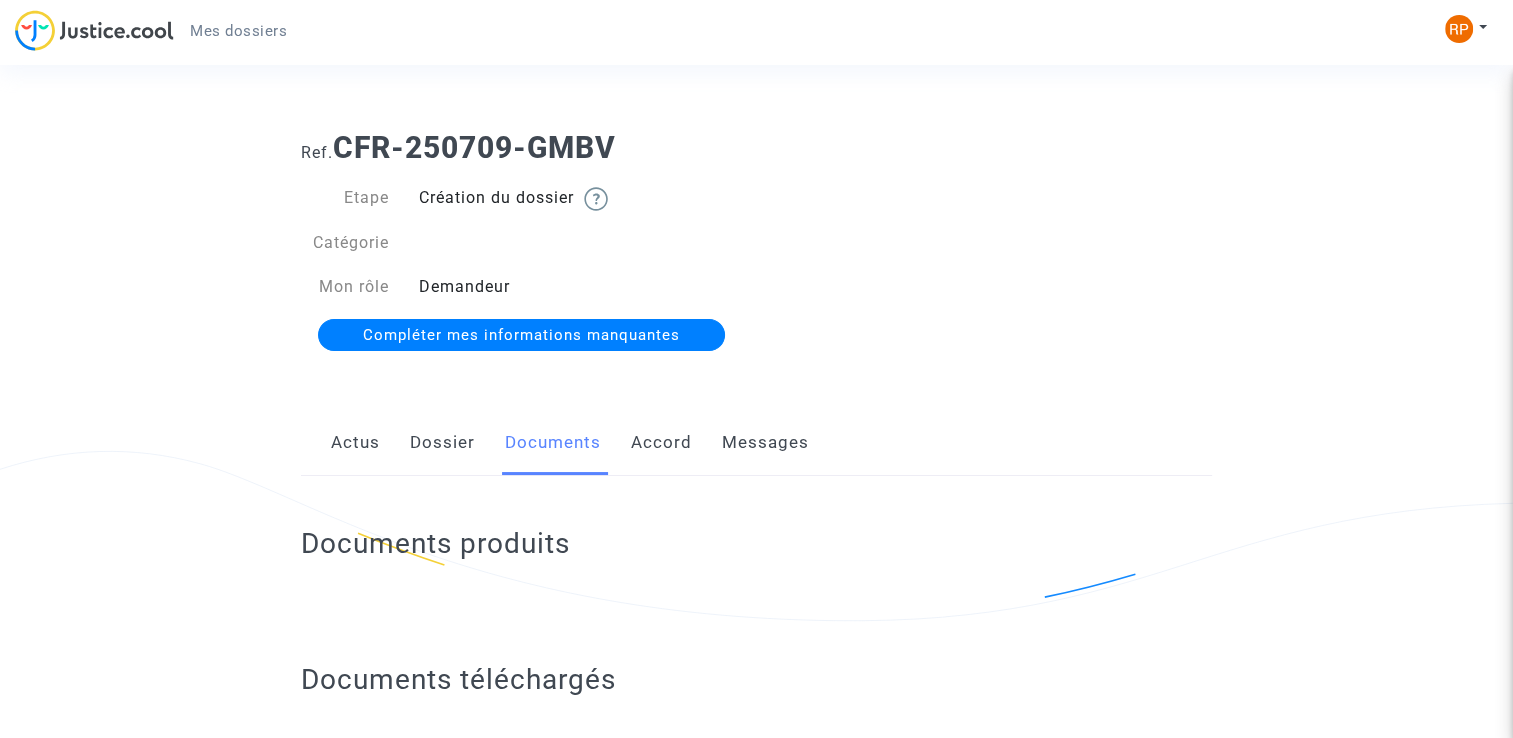 click on "Accord" at bounding box center [661, 443] 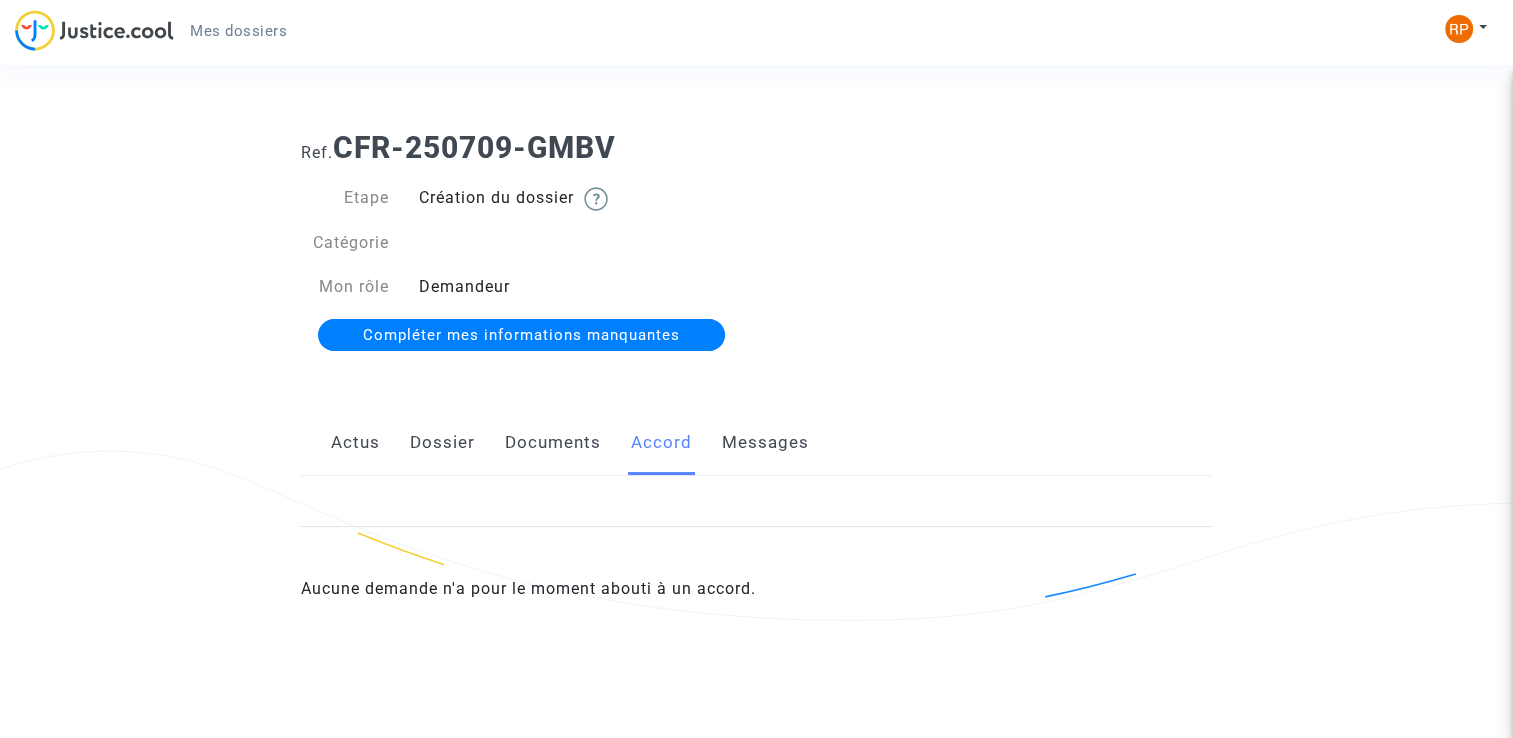 click on "Messages" at bounding box center [765, 443] 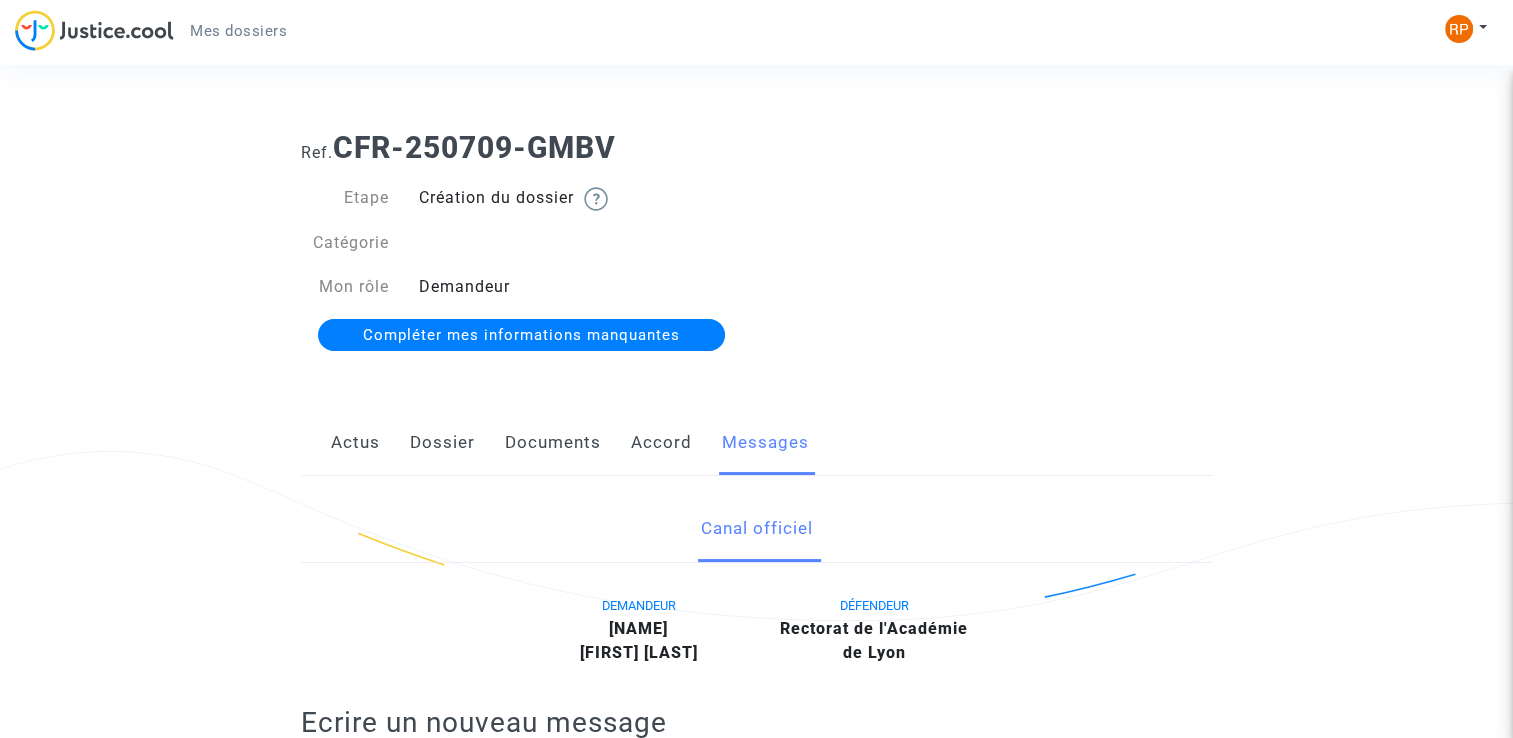 click on "Accord" at bounding box center [661, 443] 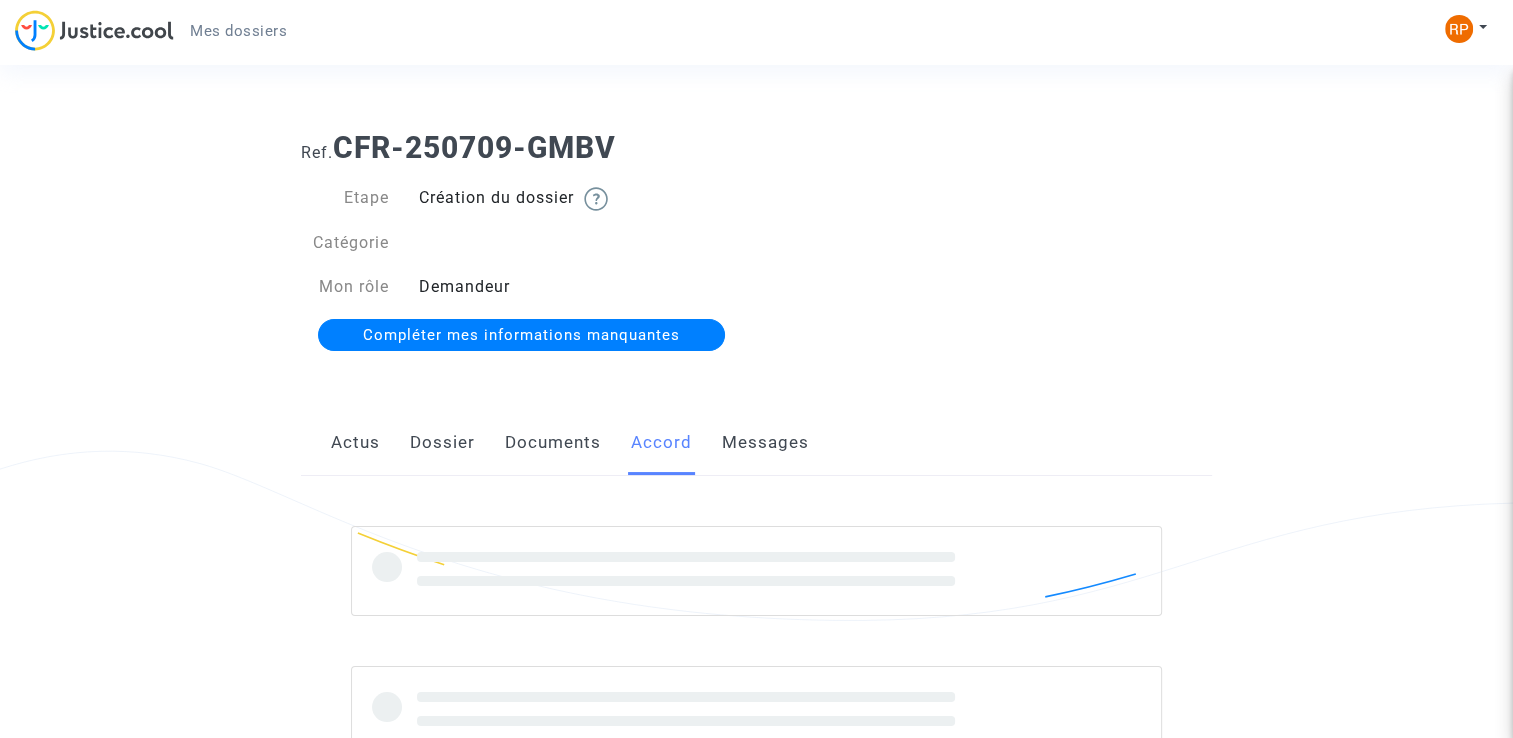 click on "Documents" at bounding box center [553, 443] 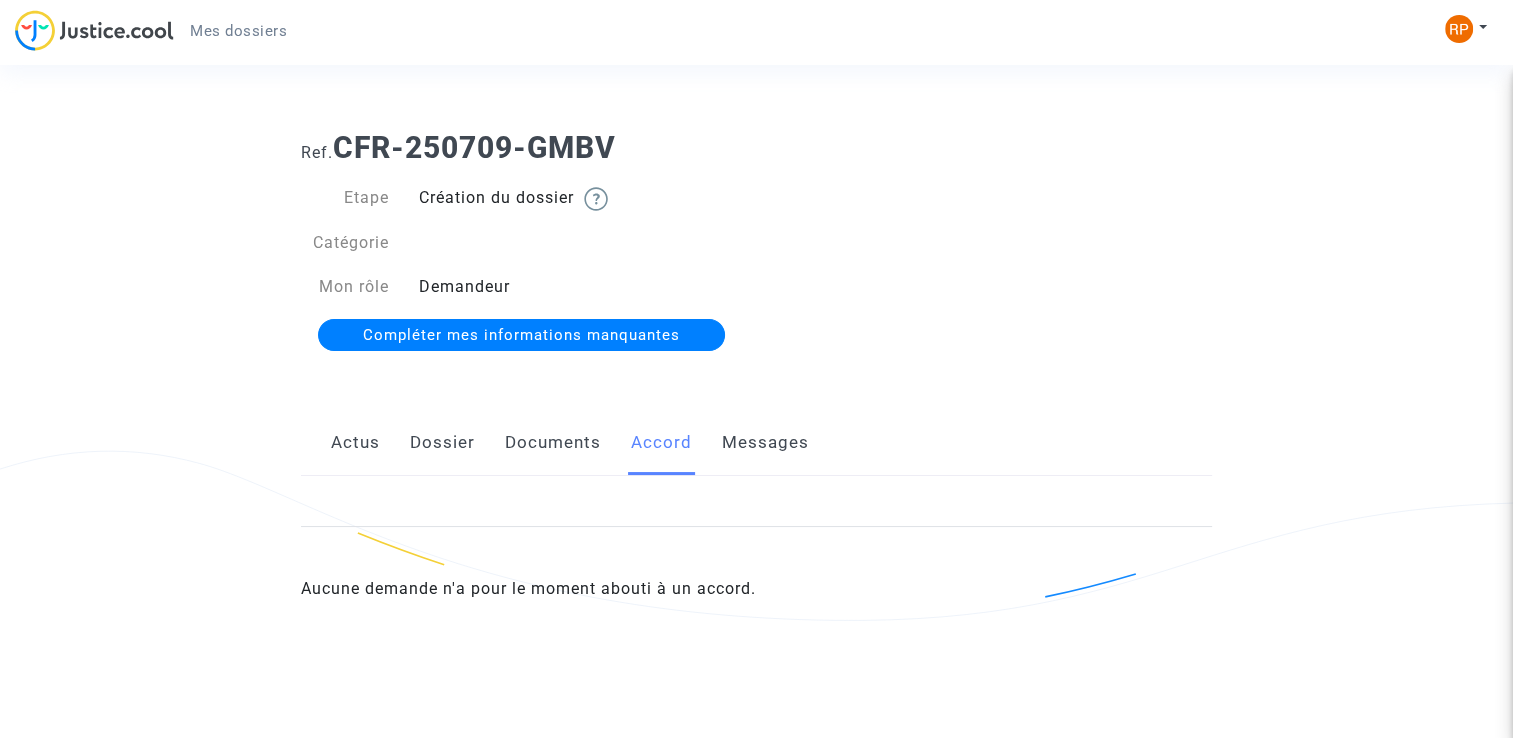 click on "Mes dossiers" at bounding box center (238, 31) 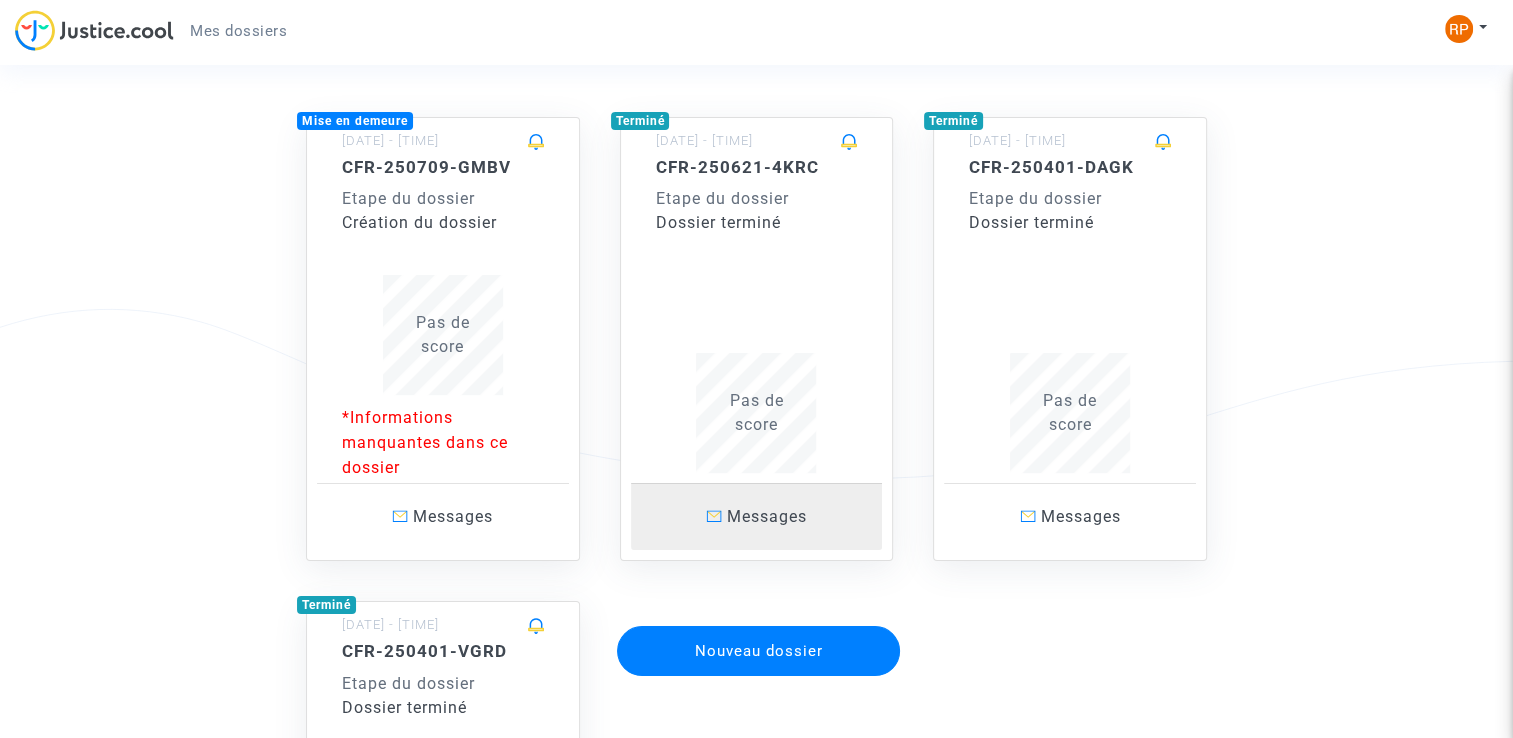 scroll, scrollTop: 400, scrollLeft: 0, axis: vertical 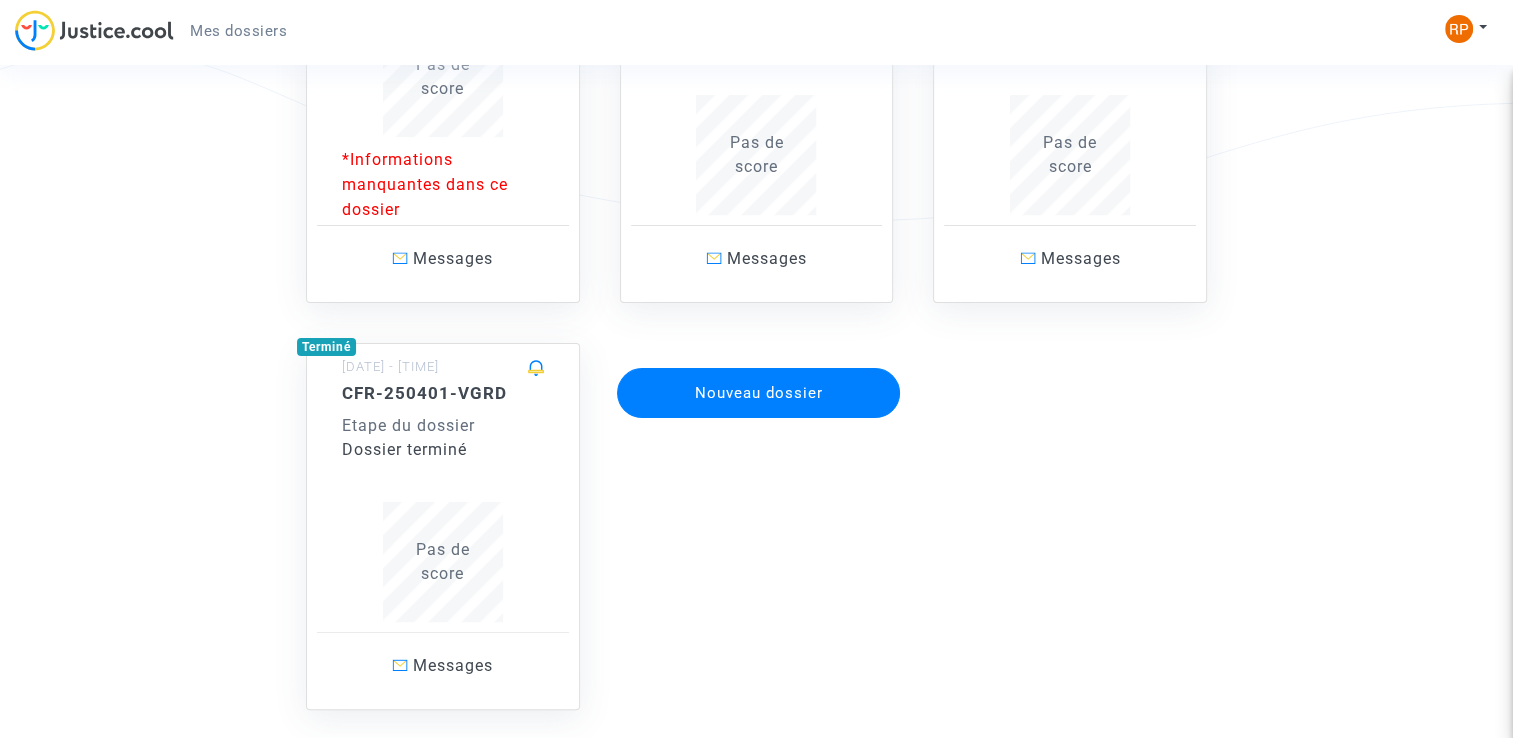 click on "*Informations manquantes dans ce dossier" at bounding box center [443, 184] 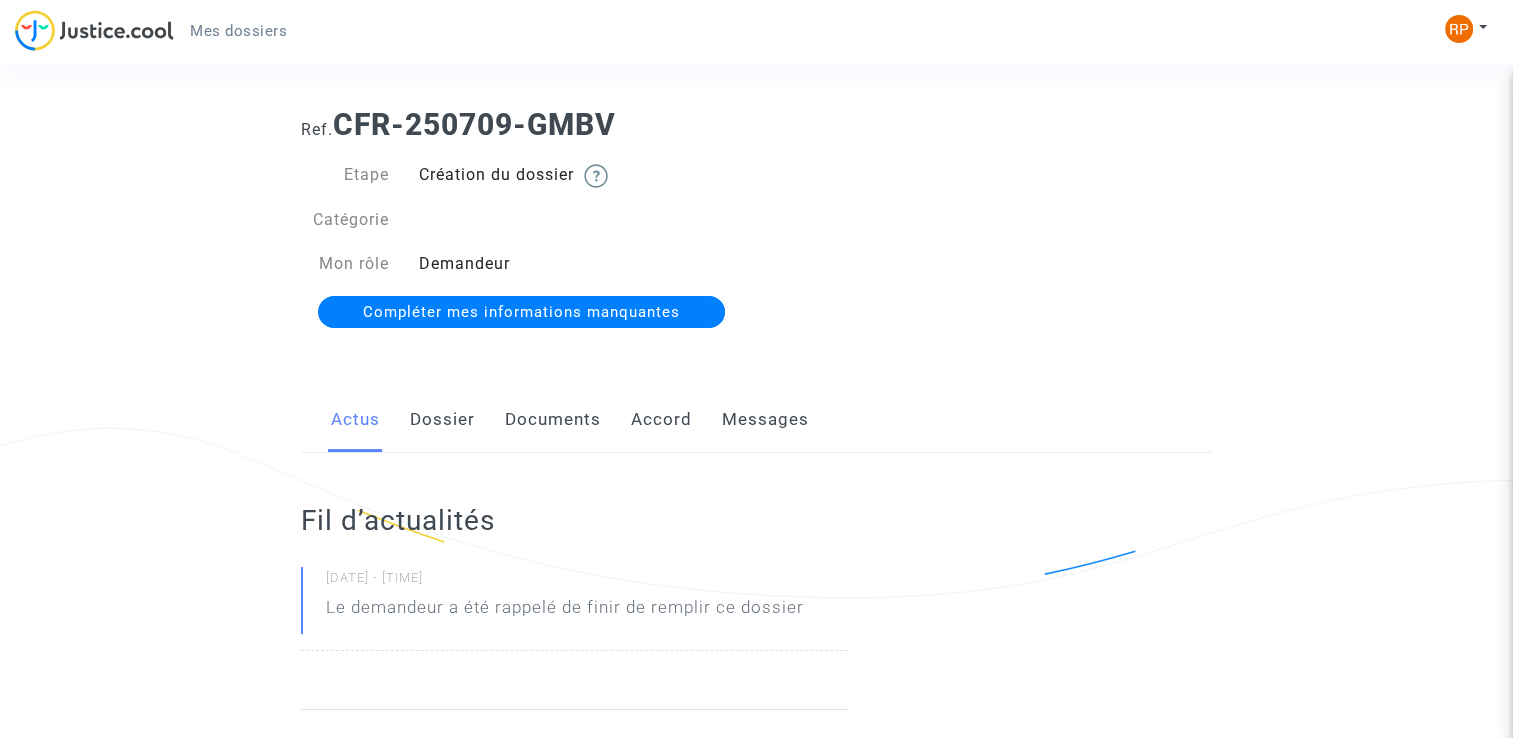 scroll, scrollTop: 0, scrollLeft: 0, axis: both 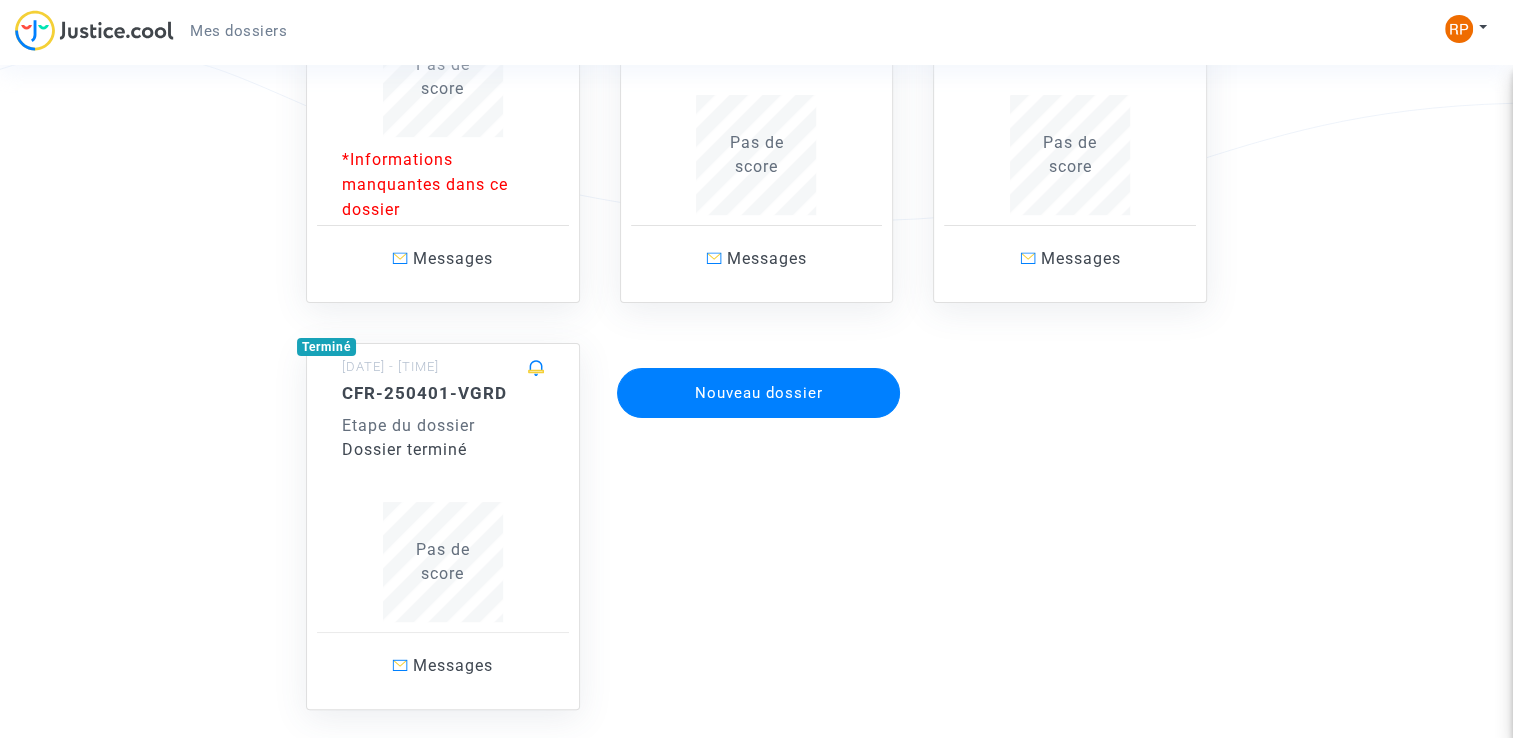 click on "CFR-250401-VGRD Etape du dossier  Dossier terminé  Pas de  score" at bounding box center (443, 502) 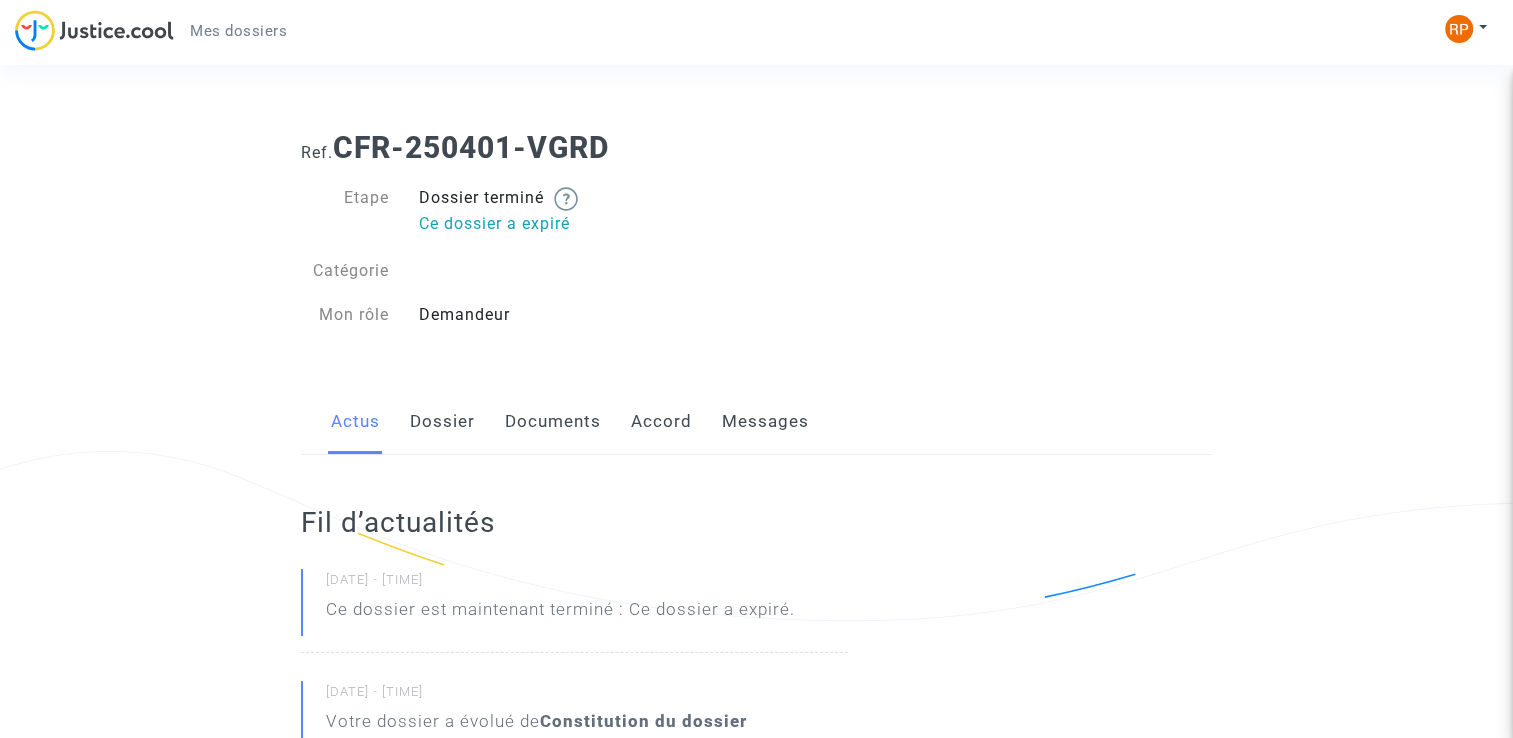 click on "Documents" at bounding box center [553, 422] 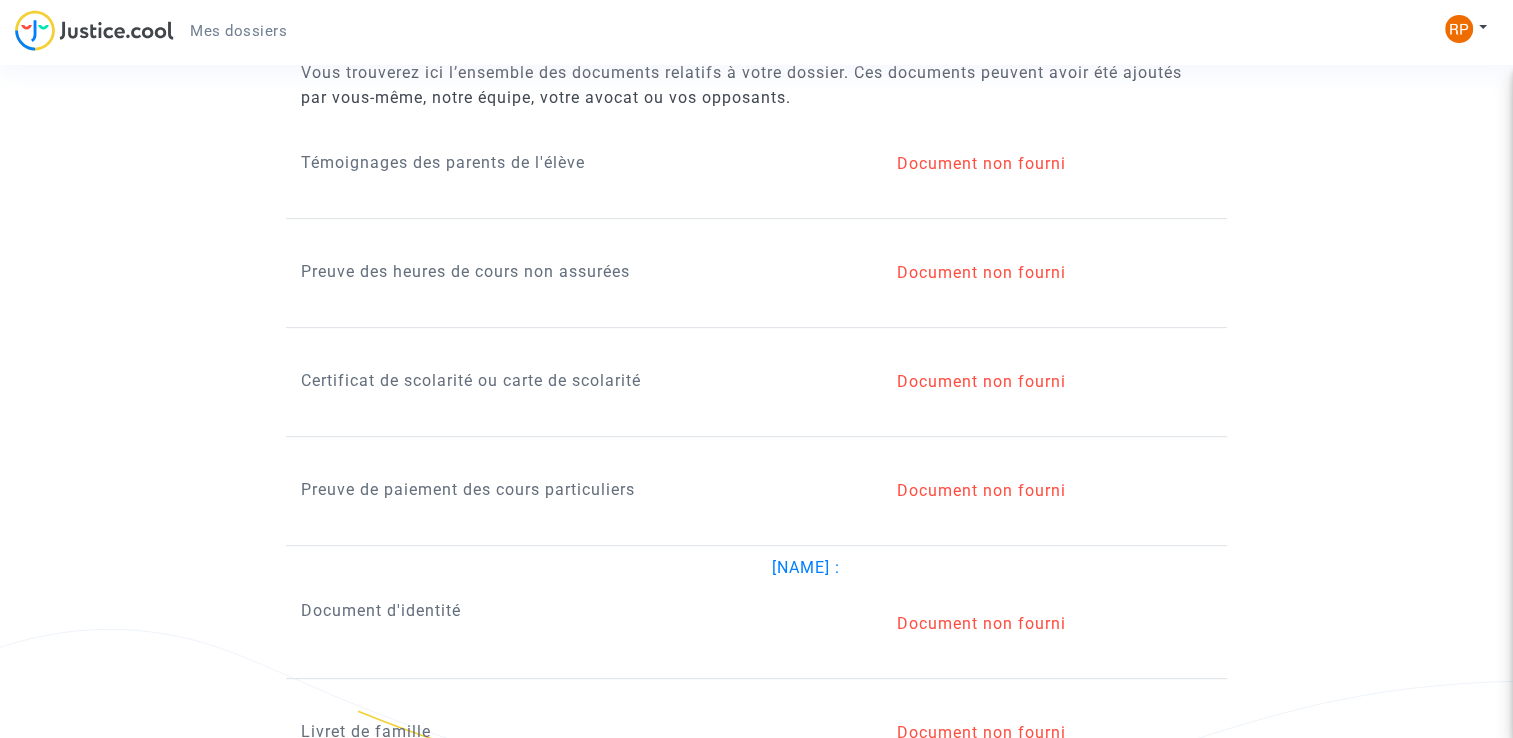 scroll, scrollTop: 764, scrollLeft: 0, axis: vertical 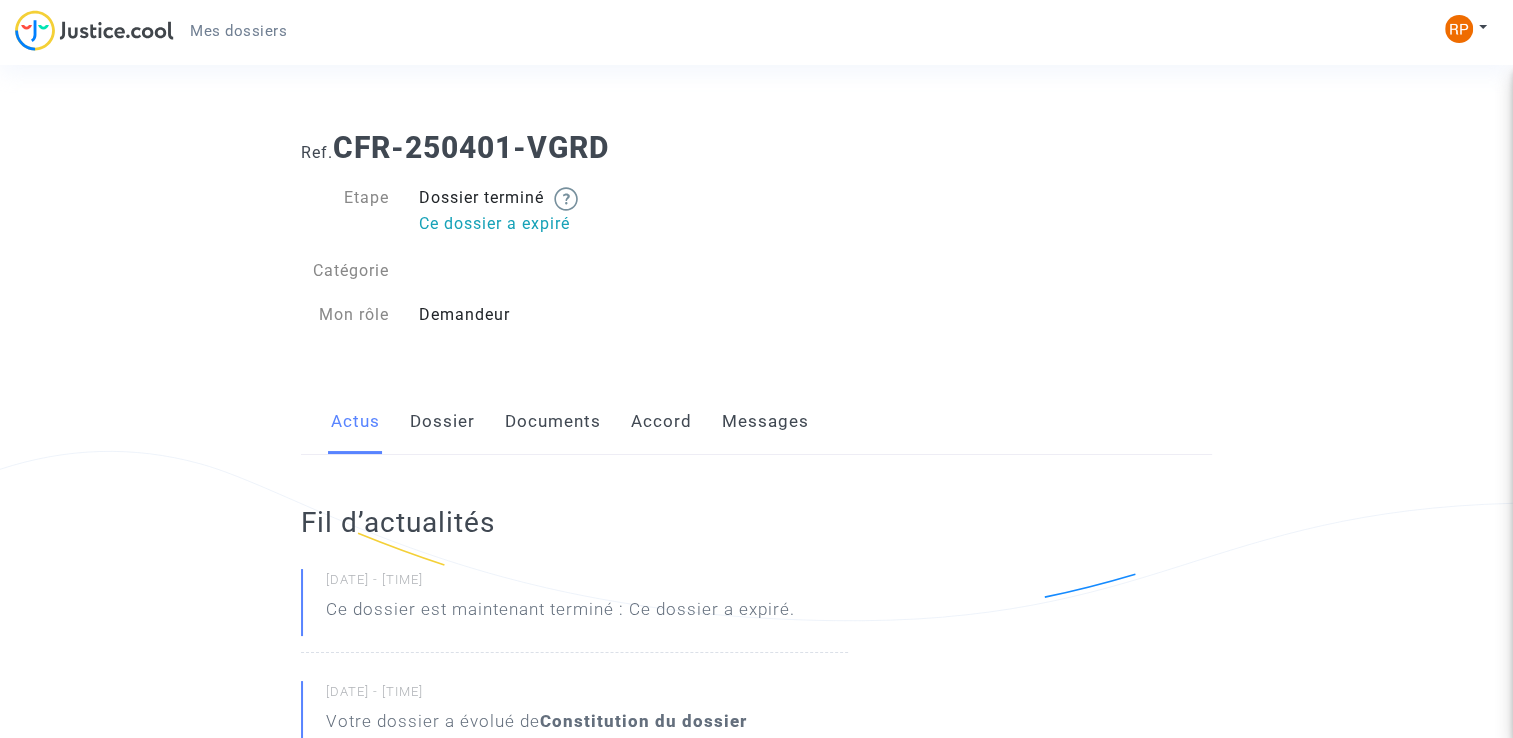 click at bounding box center [94, 30] 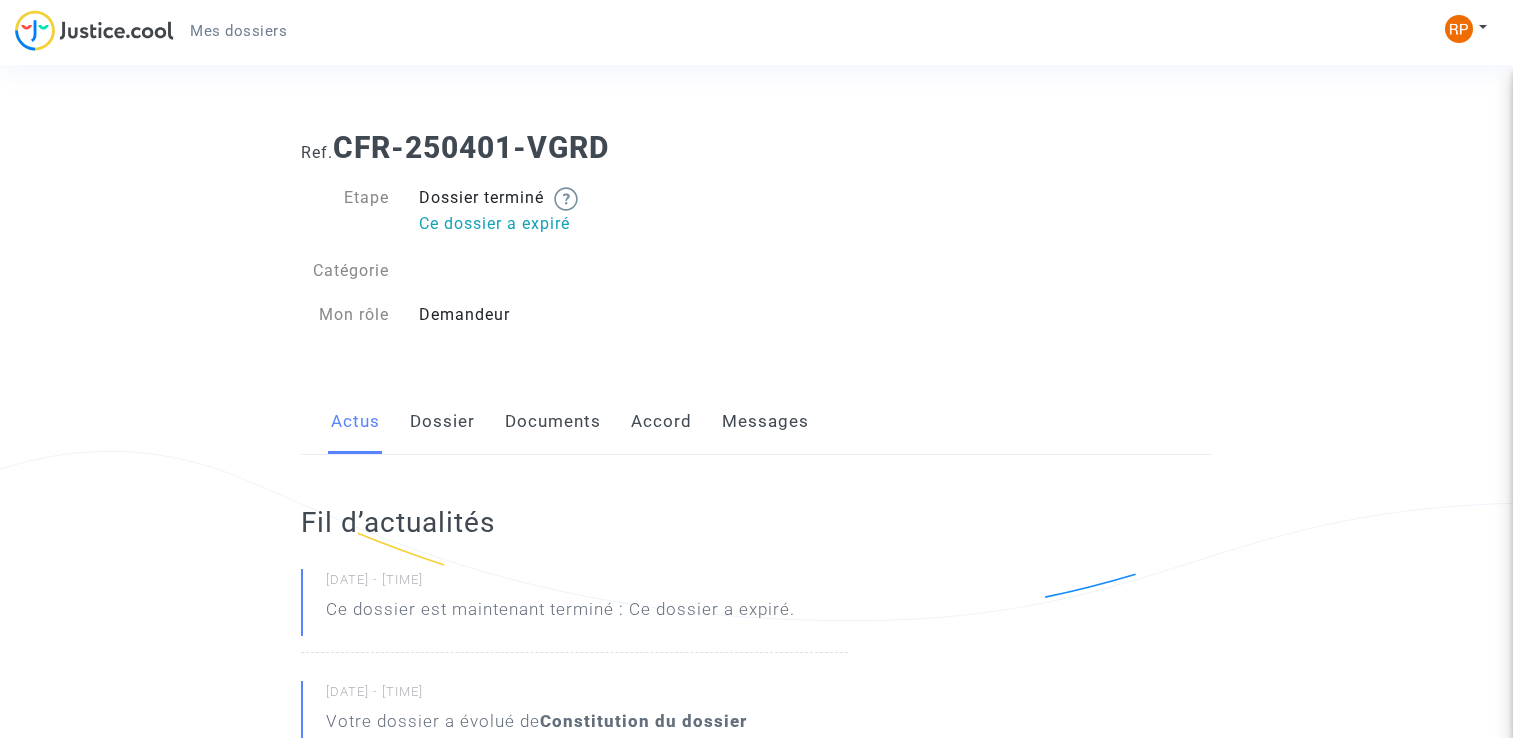 scroll, scrollTop: 0, scrollLeft: 0, axis: both 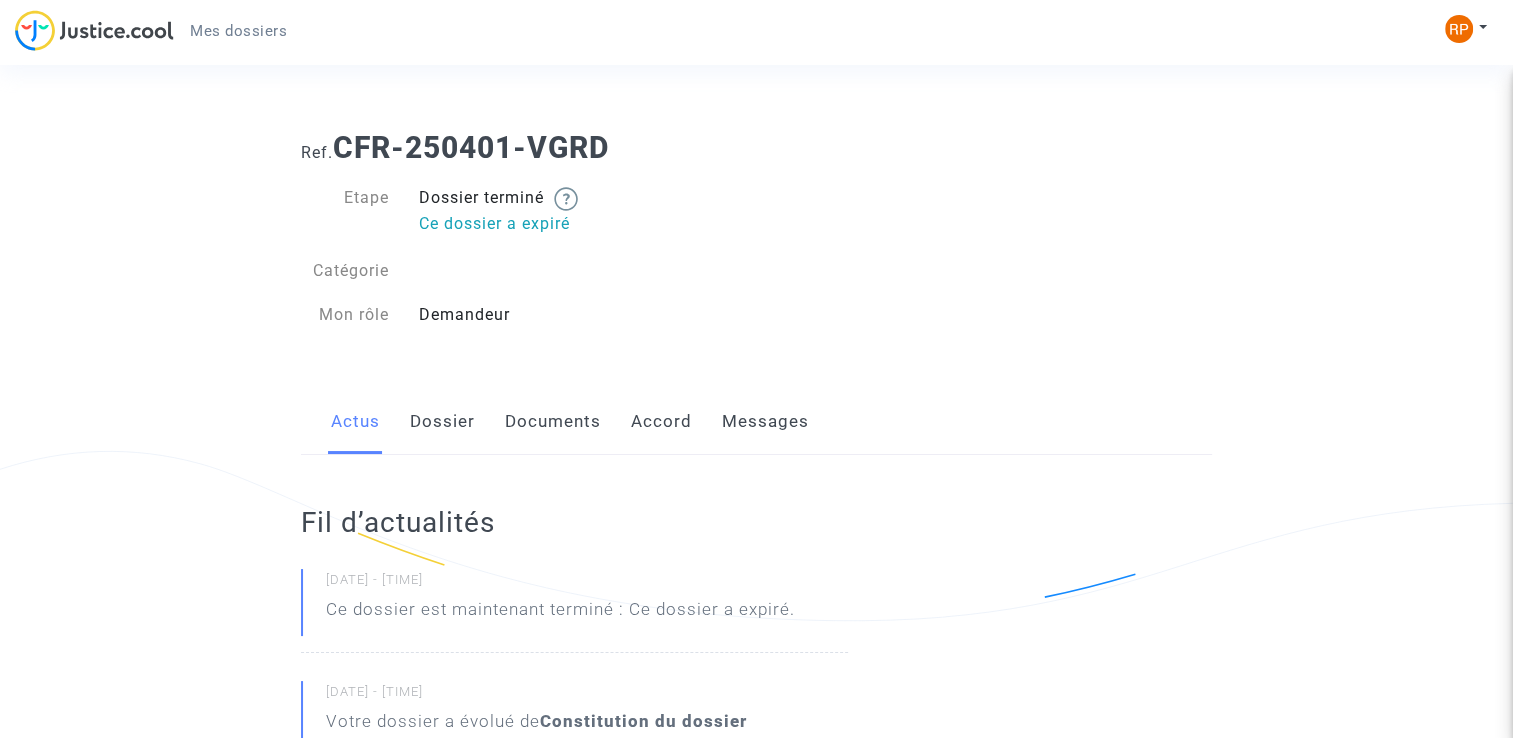 click on "Mes dossiers" at bounding box center [238, 31] 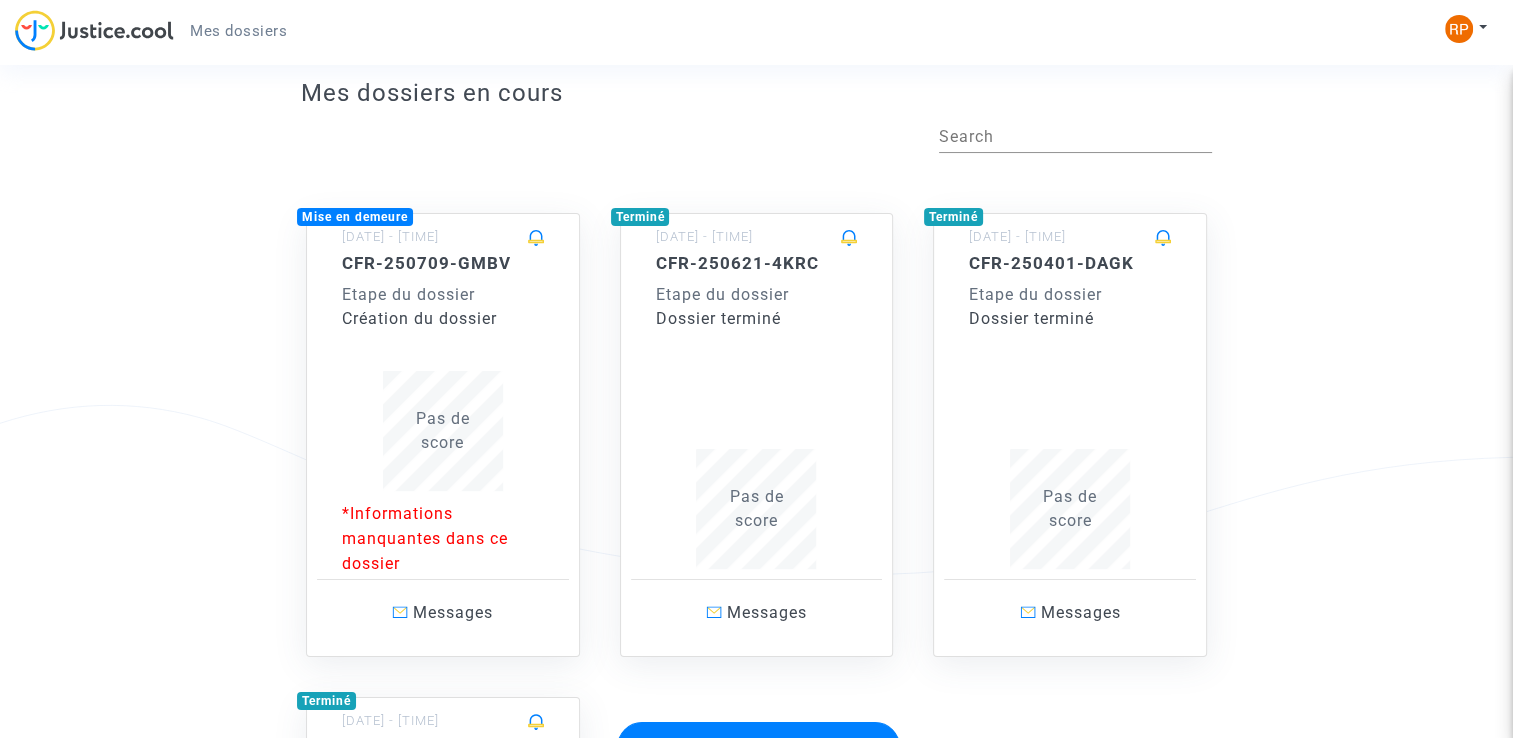 scroll, scrollTop: 0, scrollLeft: 0, axis: both 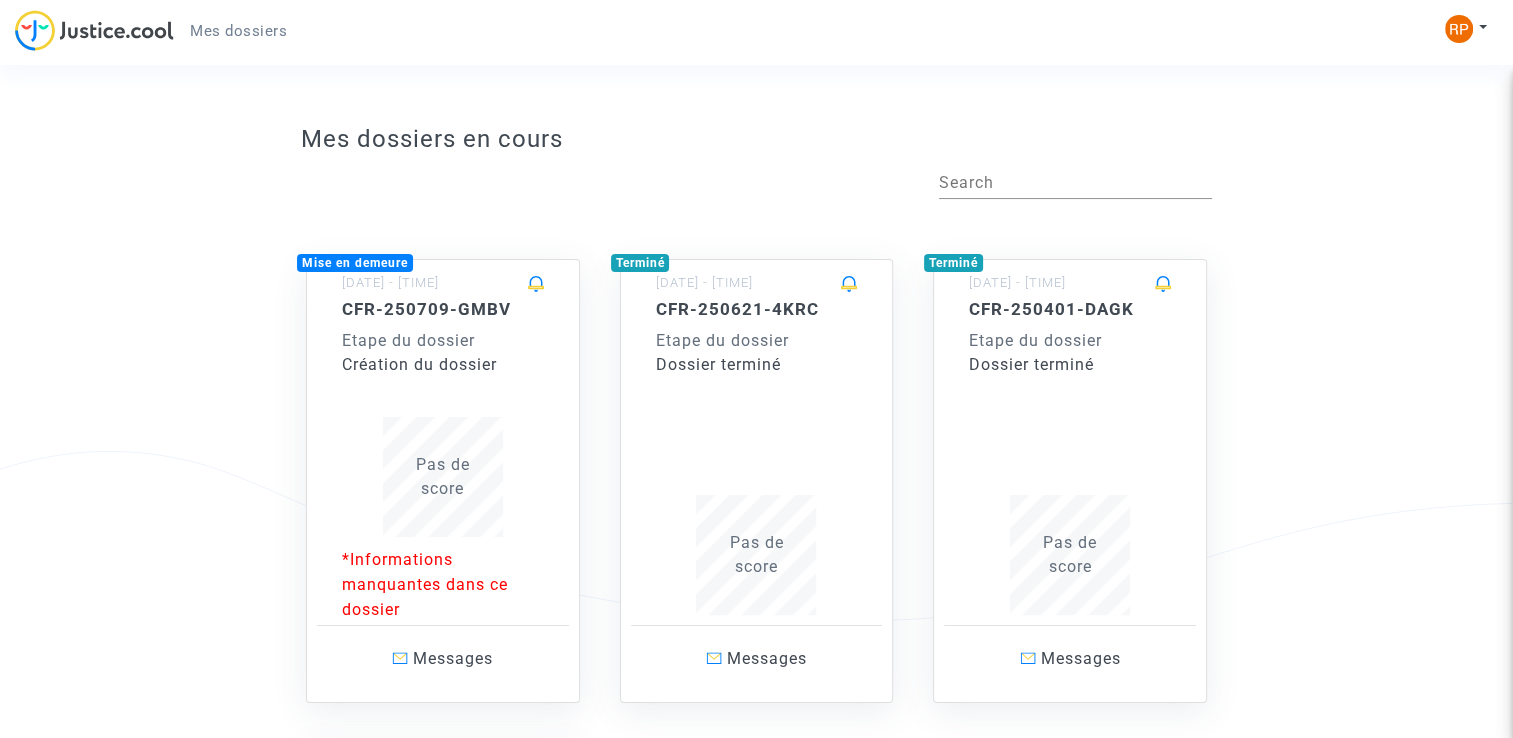 click on "Pas de  score" at bounding box center [443, 476] 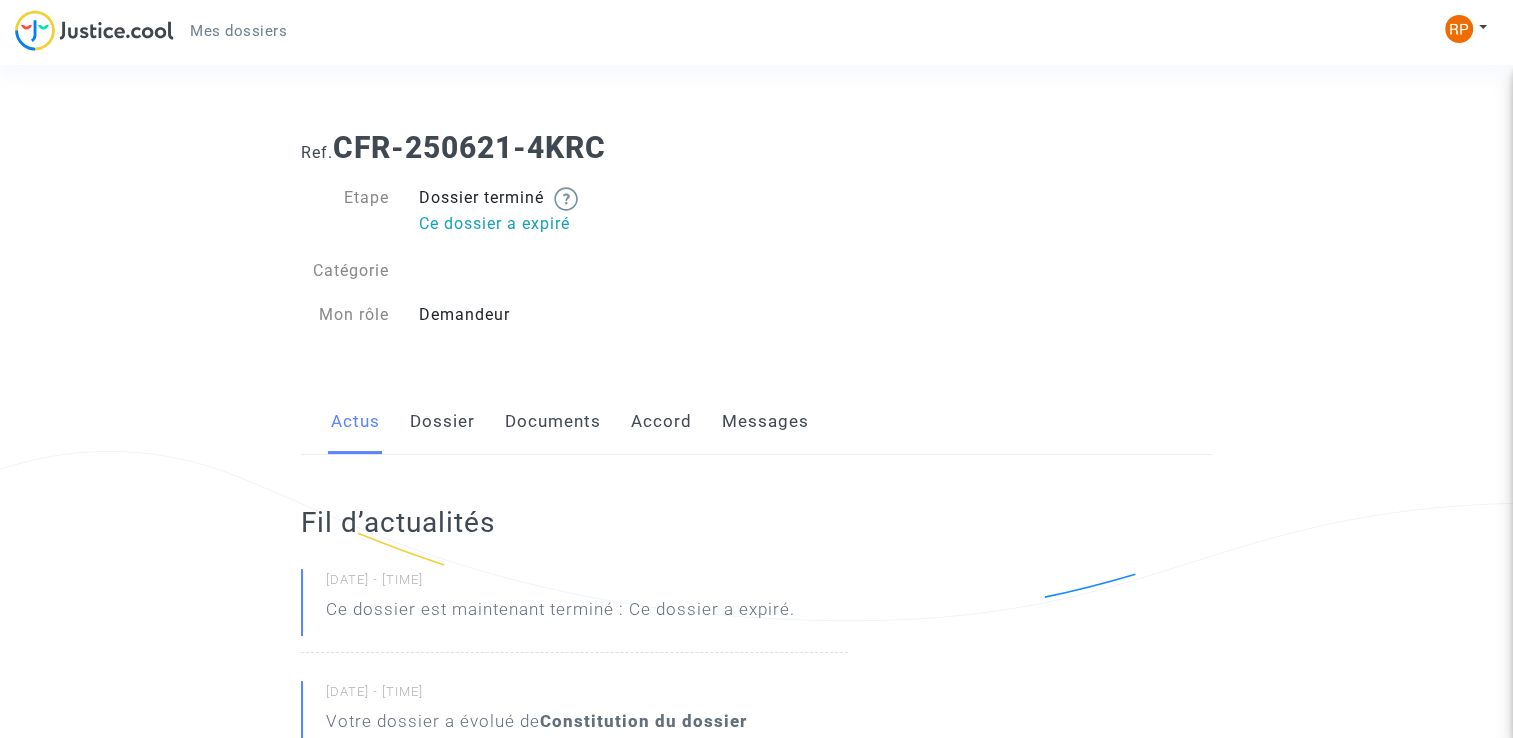 click on "Documents" at bounding box center (553, 422) 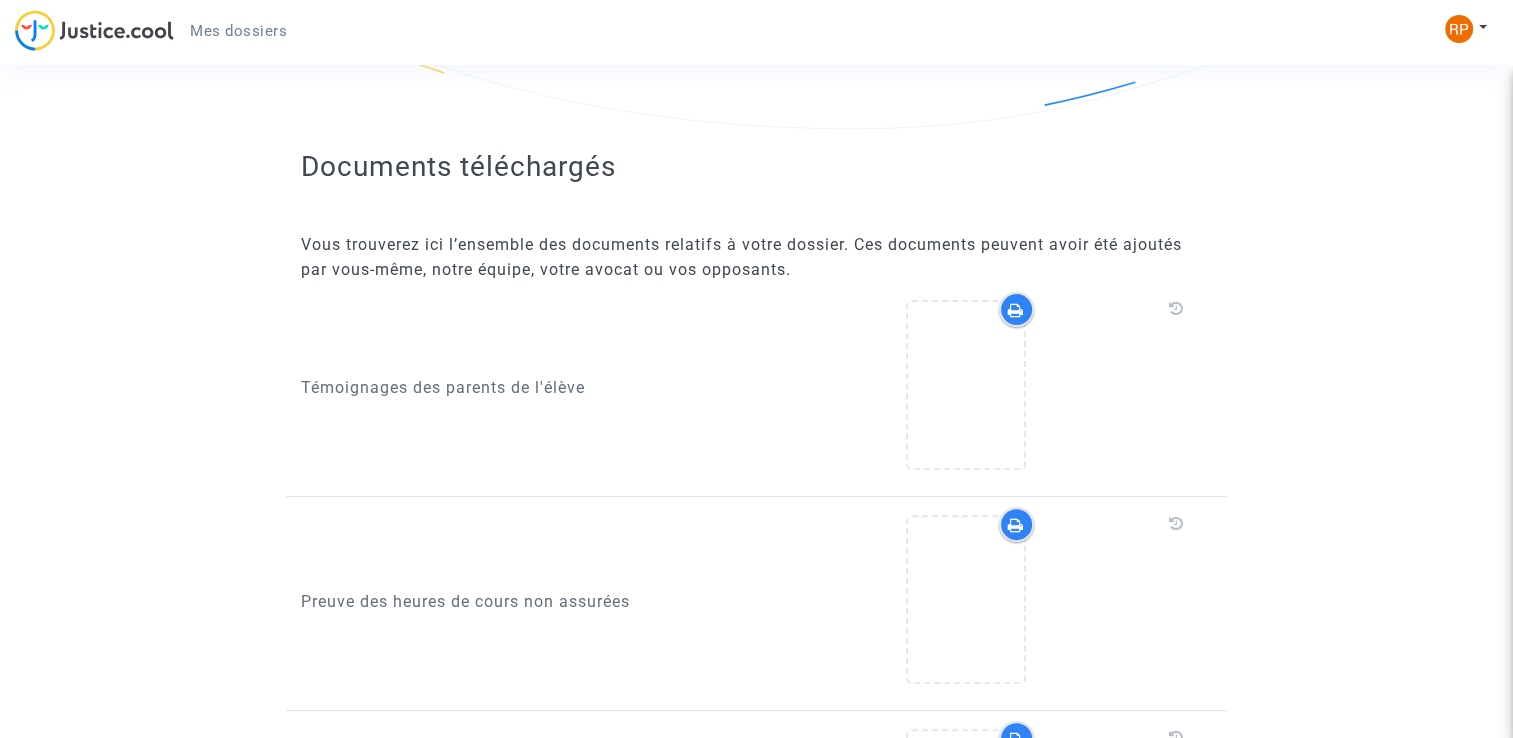 scroll, scrollTop: 500, scrollLeft: 0, axis: vertical 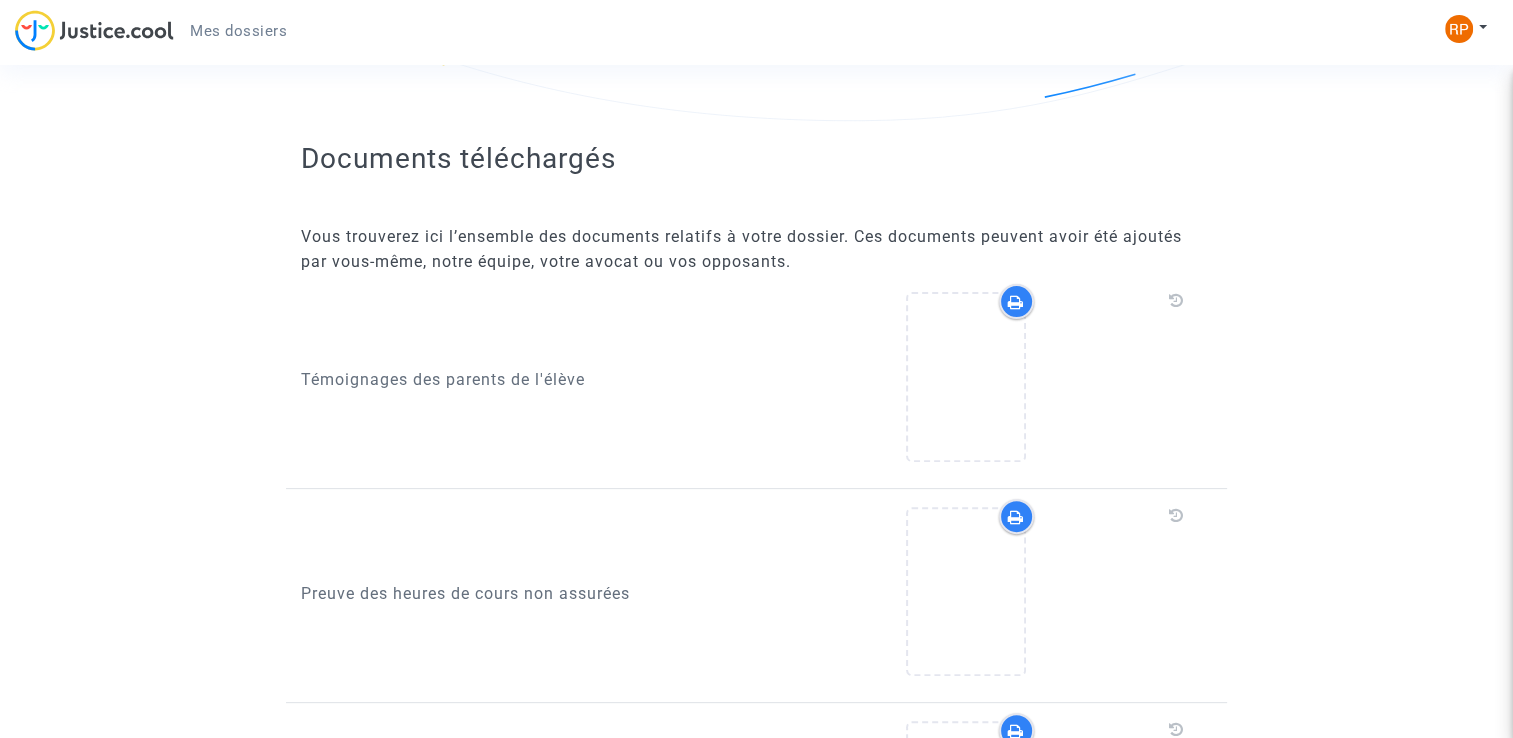 click at bounding box center [1016, 302] 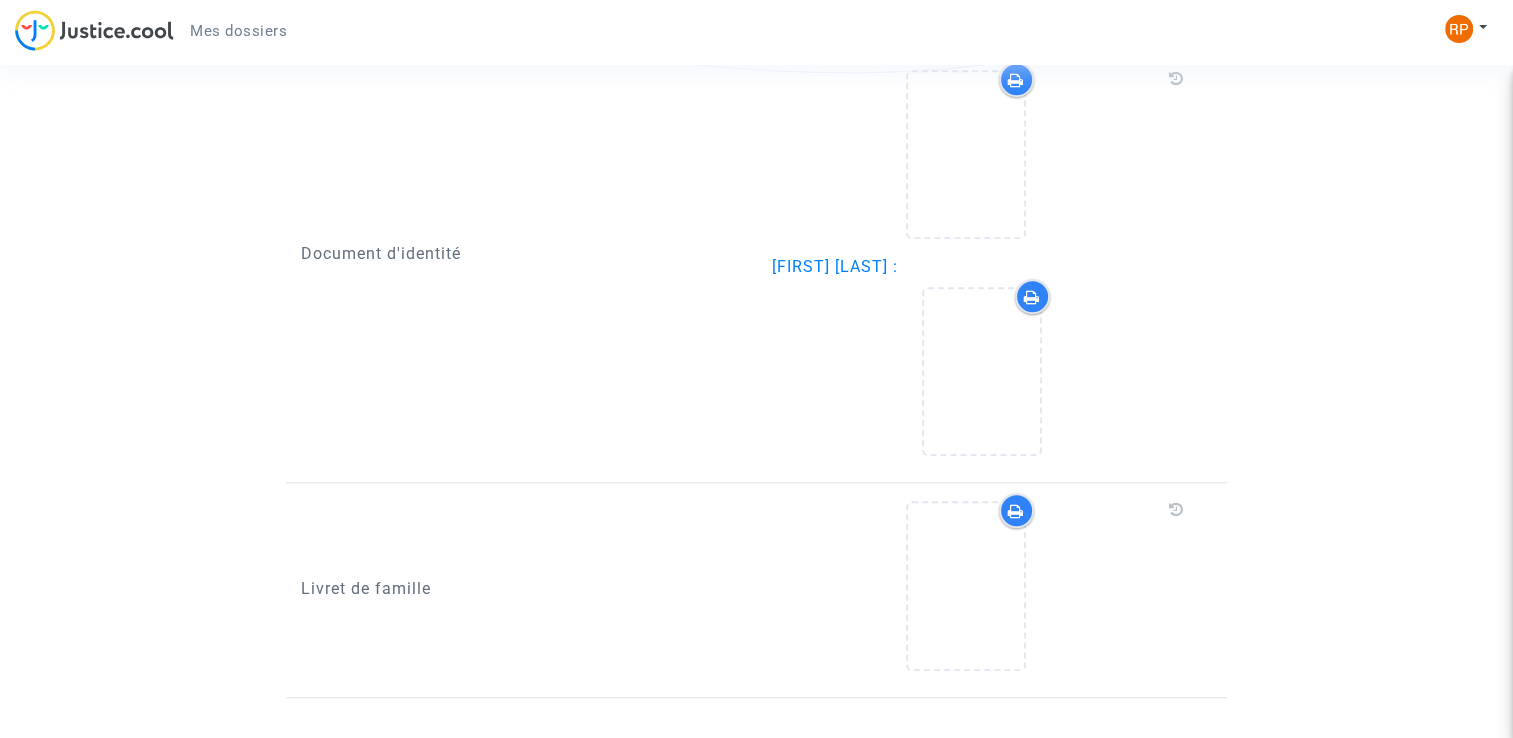 scroll, scrollTop: 1395, scrollLeft: 0, axis: vertical 